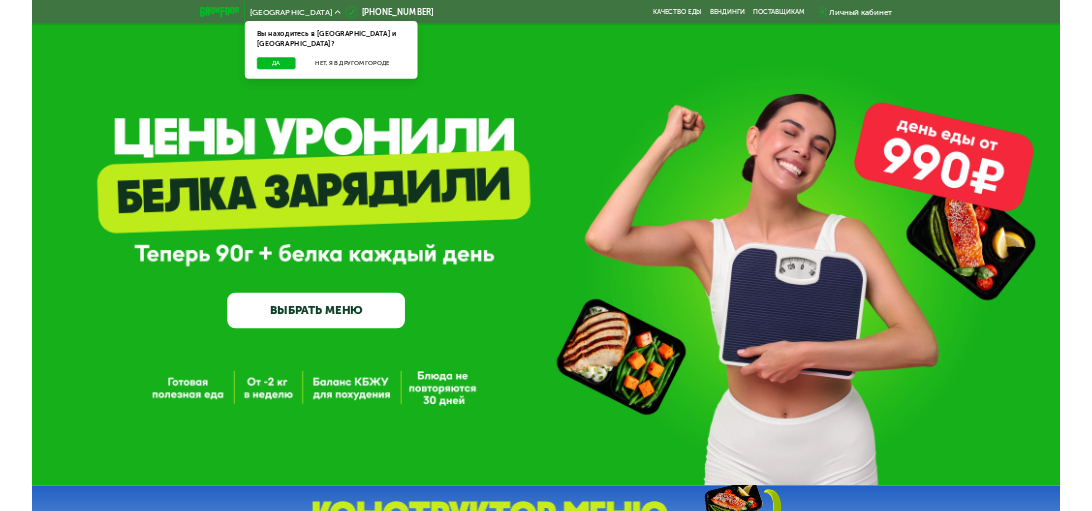 scroll, scrollTop: 0, scrollLeft: 0, axis: both 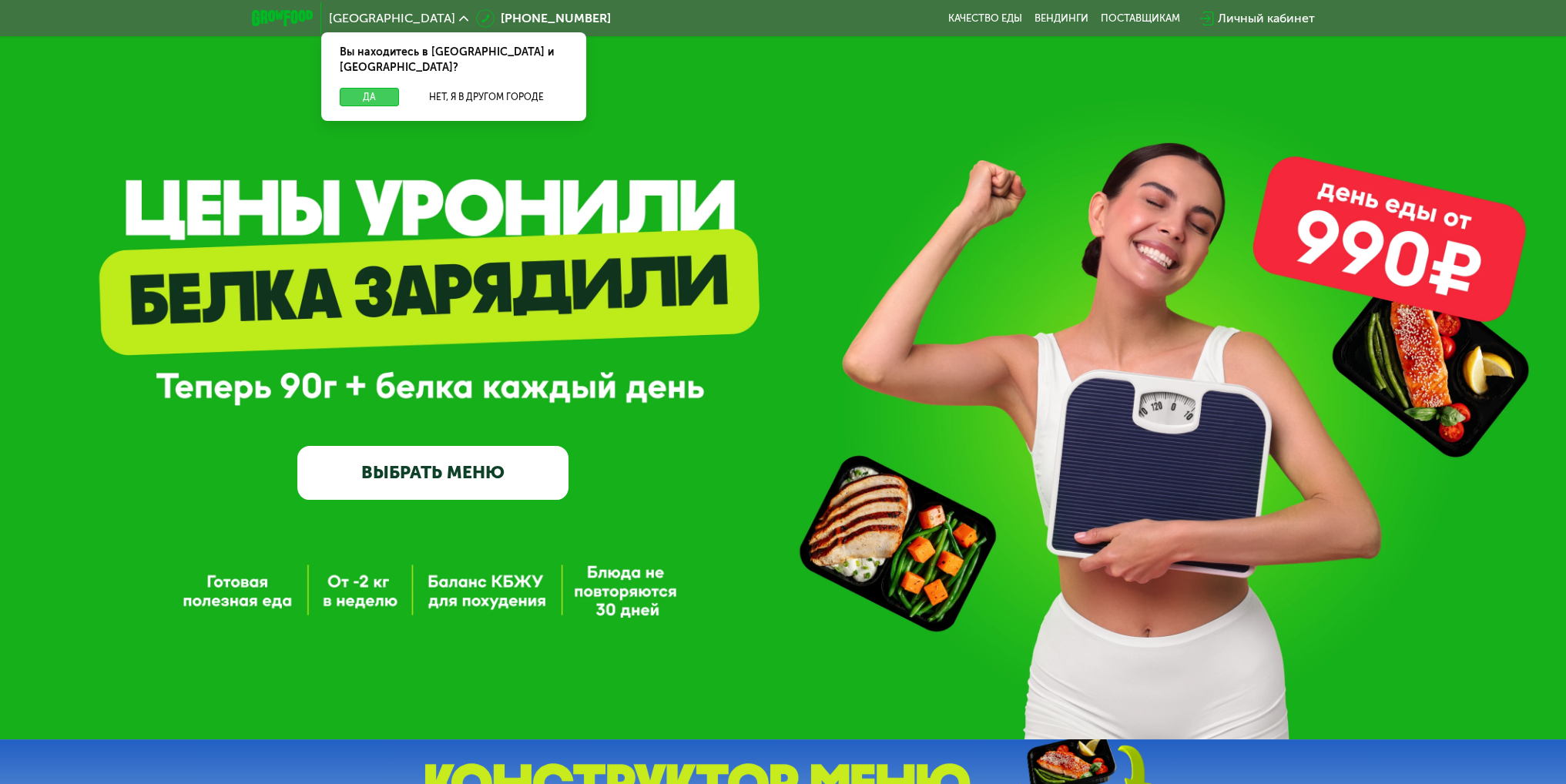 click on "Да" at bounding box center (369, 97) 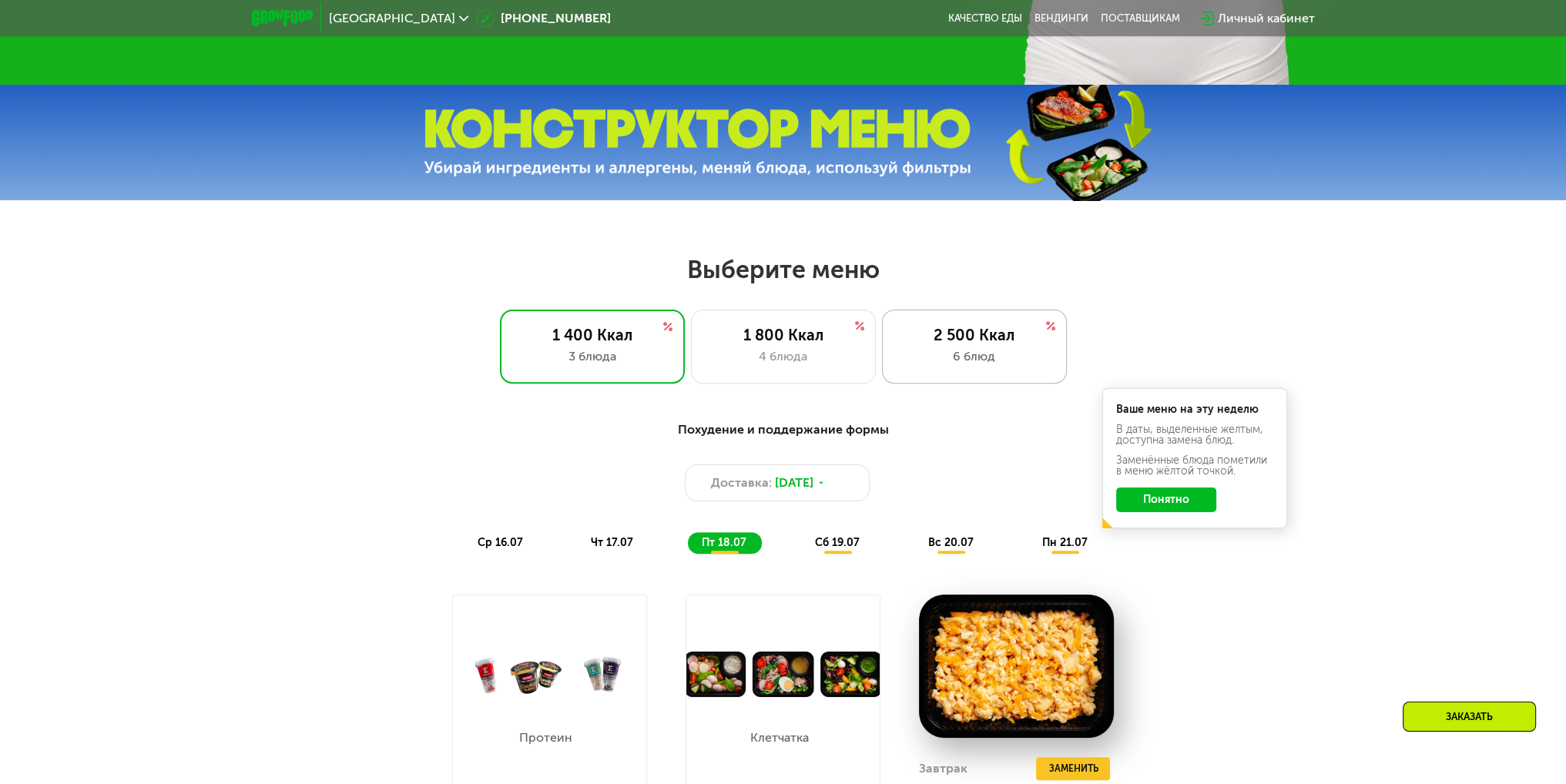 scroll, scrollTop: 616, scrollLeft: 0, axis: vertical 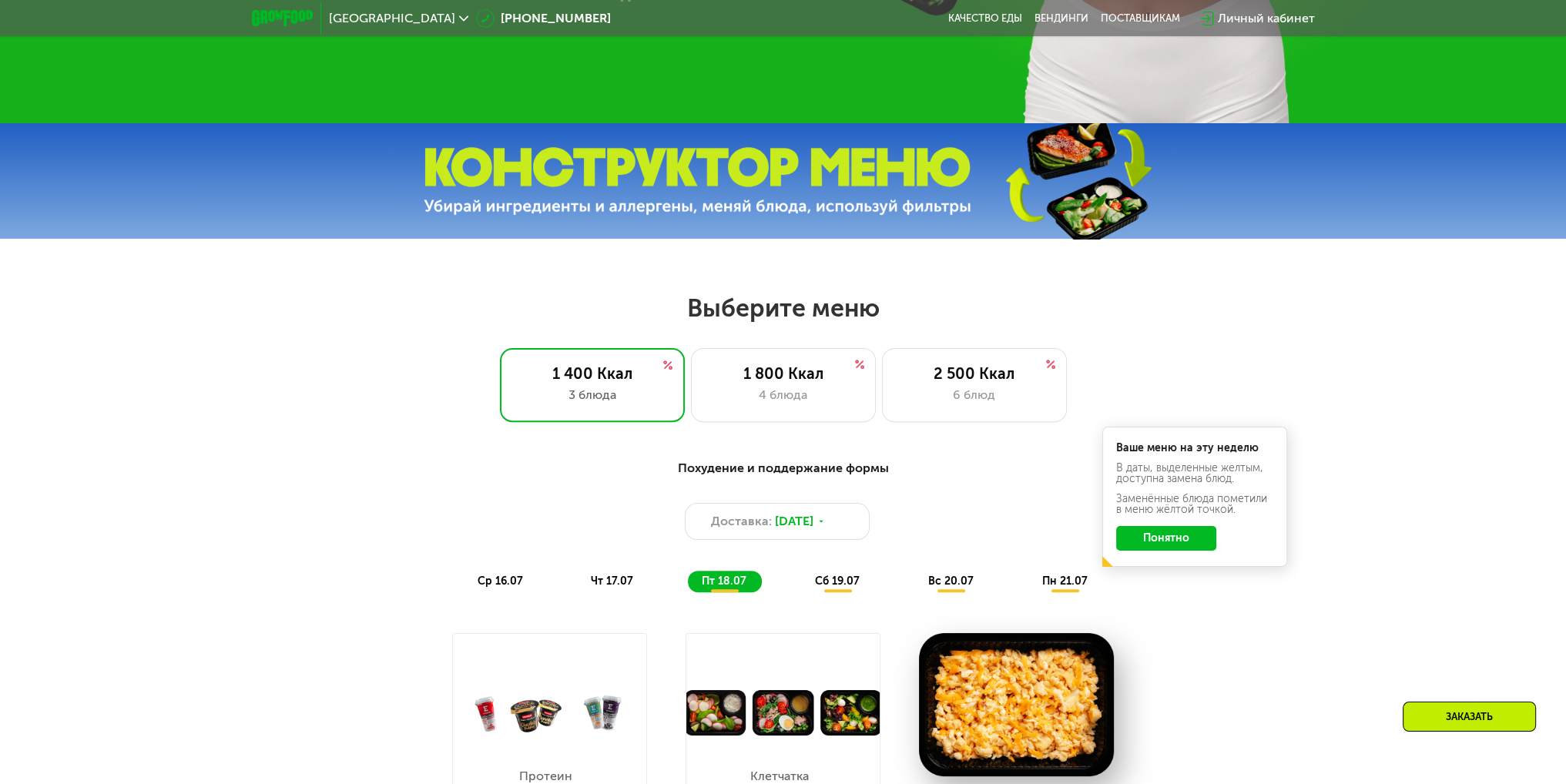 drag, startPoint x: 1165, startPoint y: 544, endPoint x: 1149, endPoint y: 528, distance: 22.627417 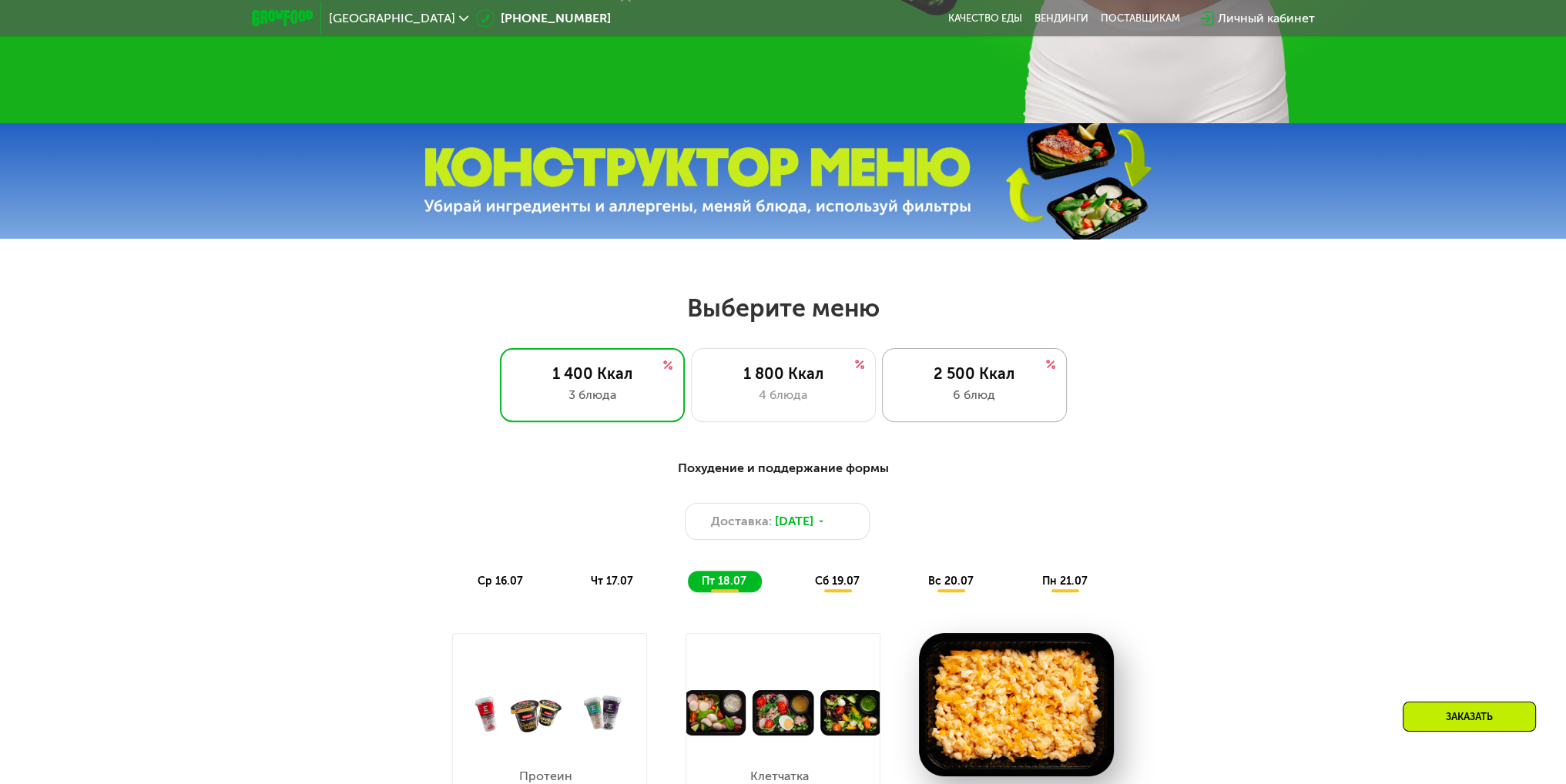 click on "2 500 Ккал" at bounding box center (974, 374) 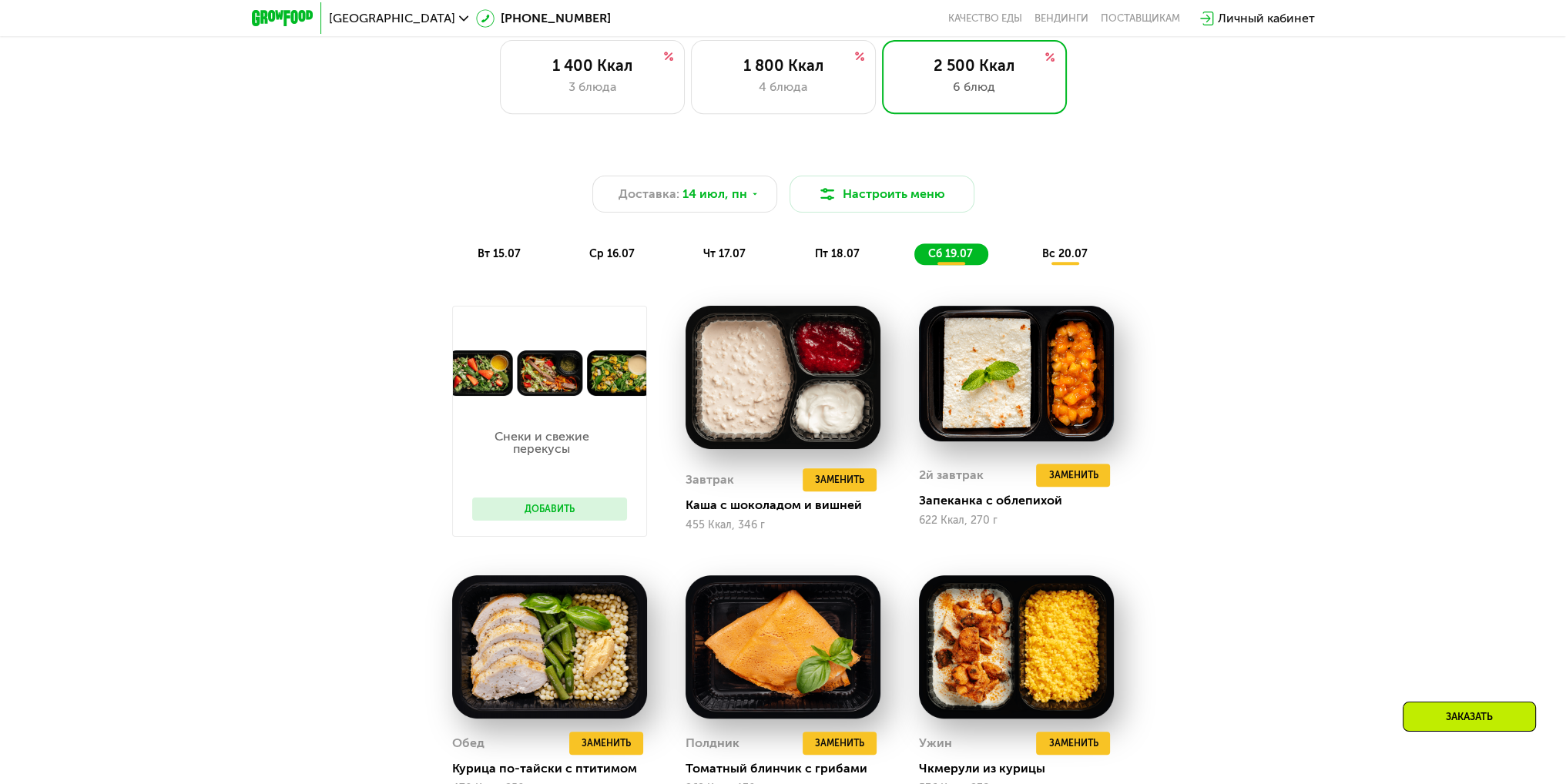 scroll, scrollTop: 693, scrollLeft: 0, axis: vertical 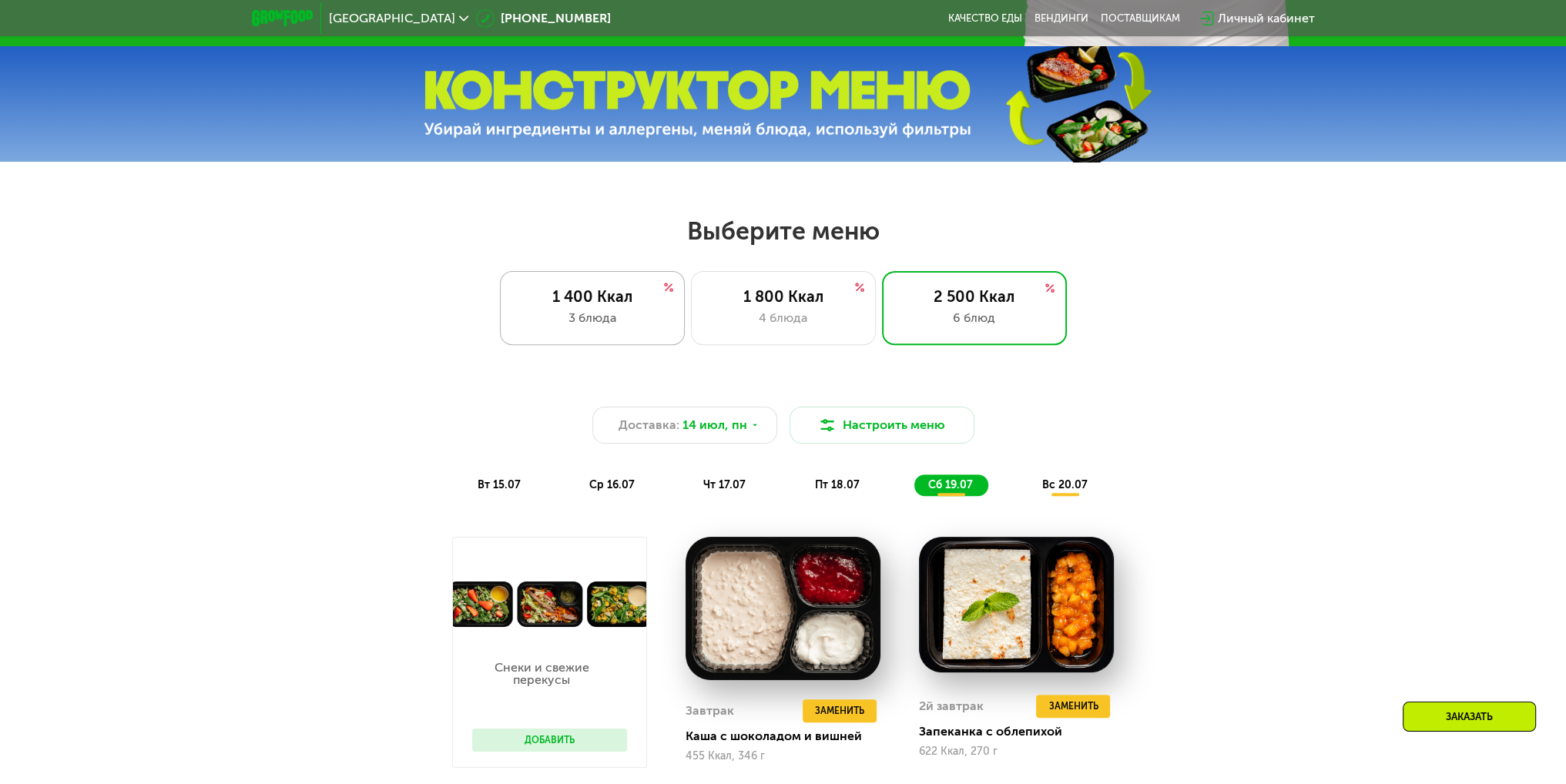 click on "3 блюда" at bounding box center [592, 318] 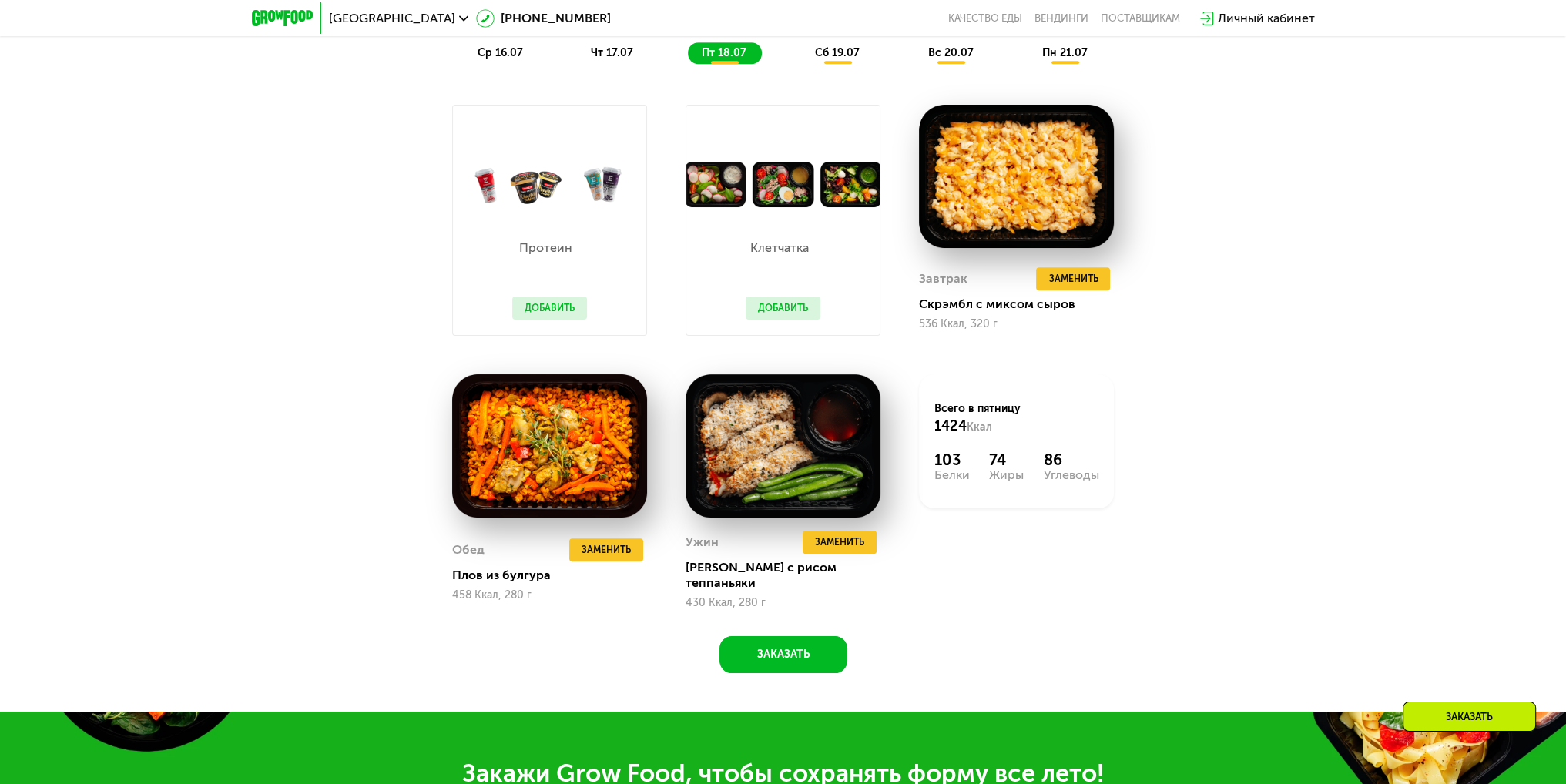 scroll, scrollTop: 1001, scrollLeft: 0, axis: vertical 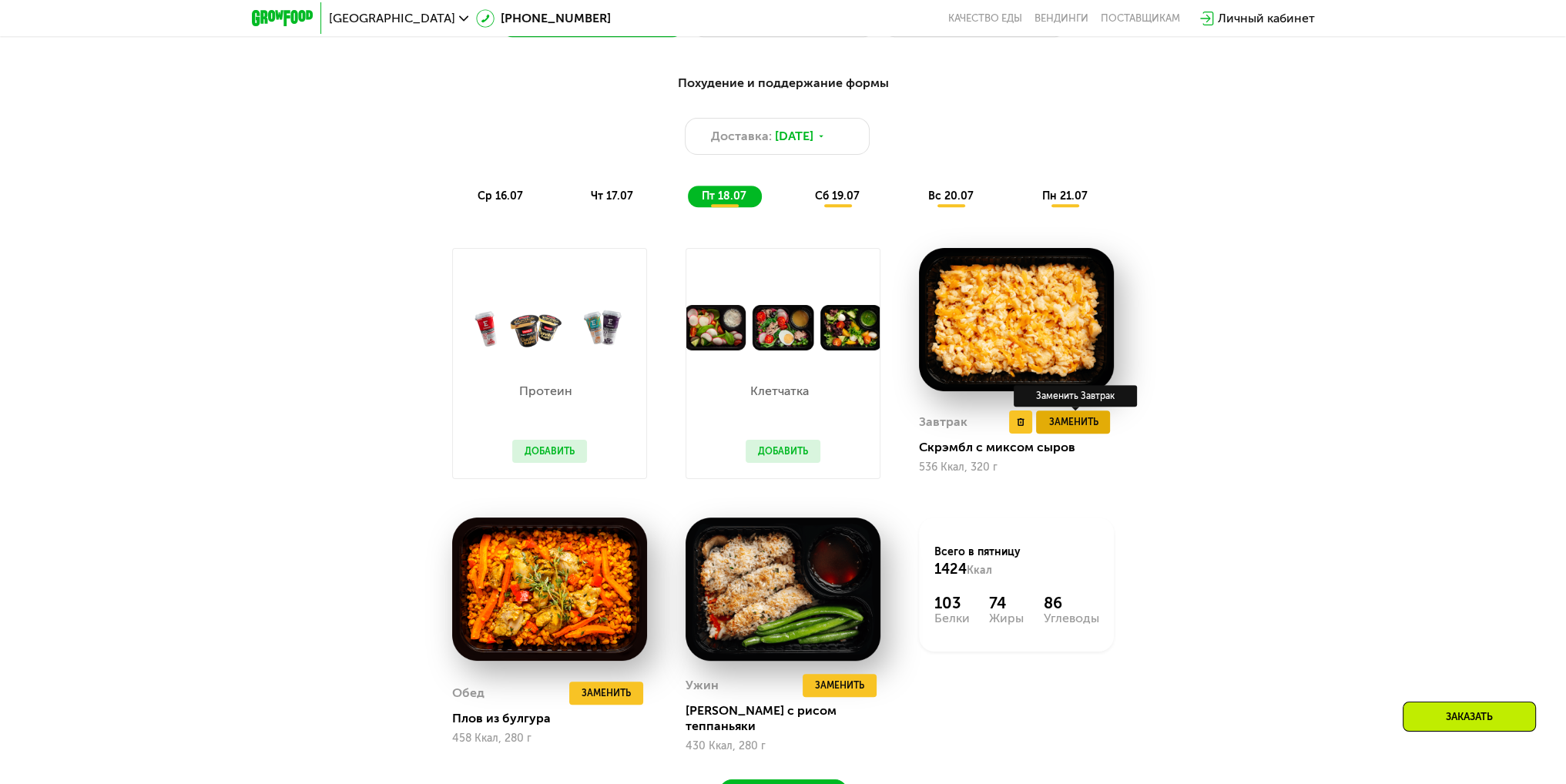 click on "Заменить" at bounding box center [1073, 422] 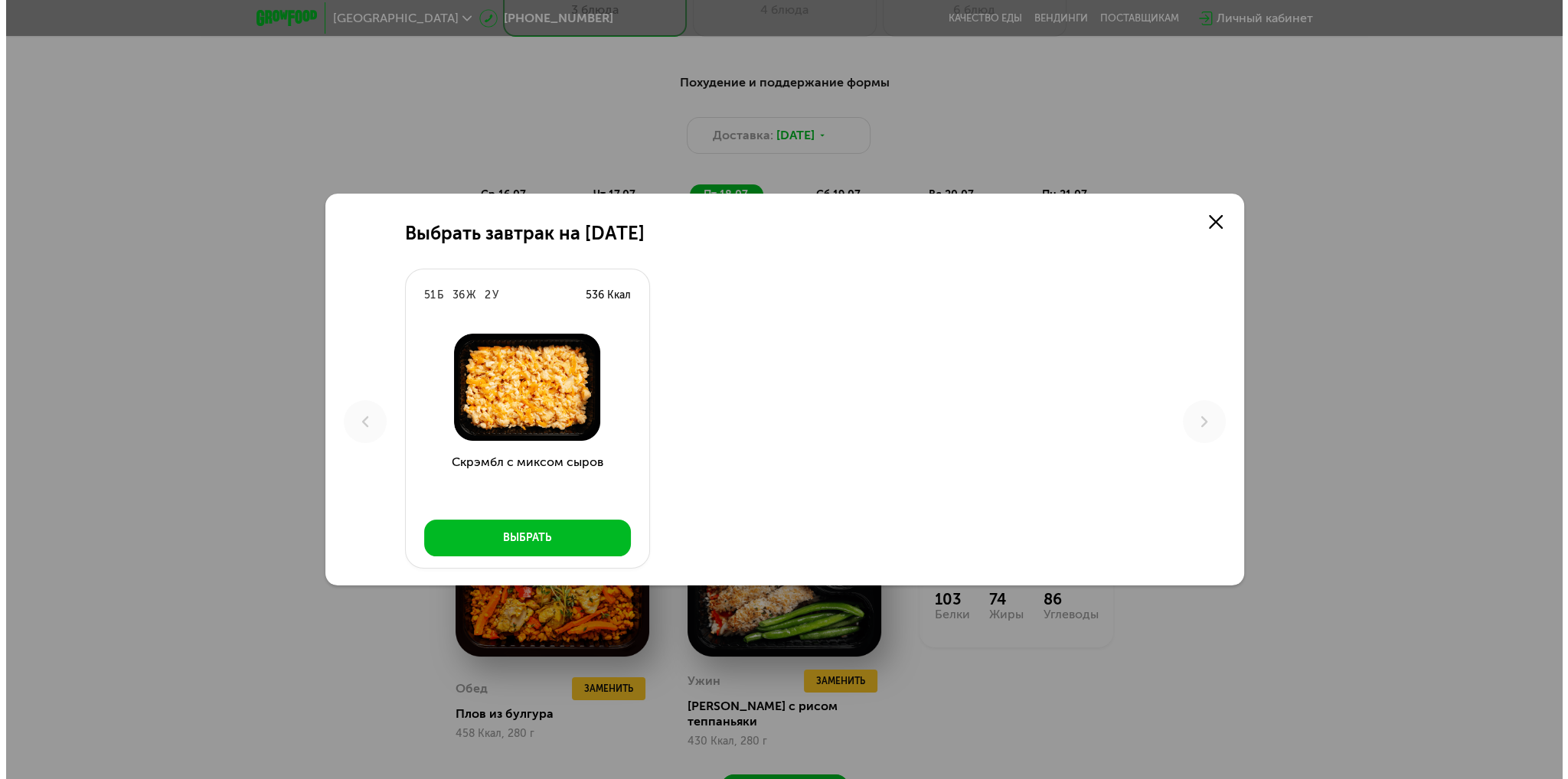 scroll, scrollTop: 0, scrollLeft: 0, axis: both 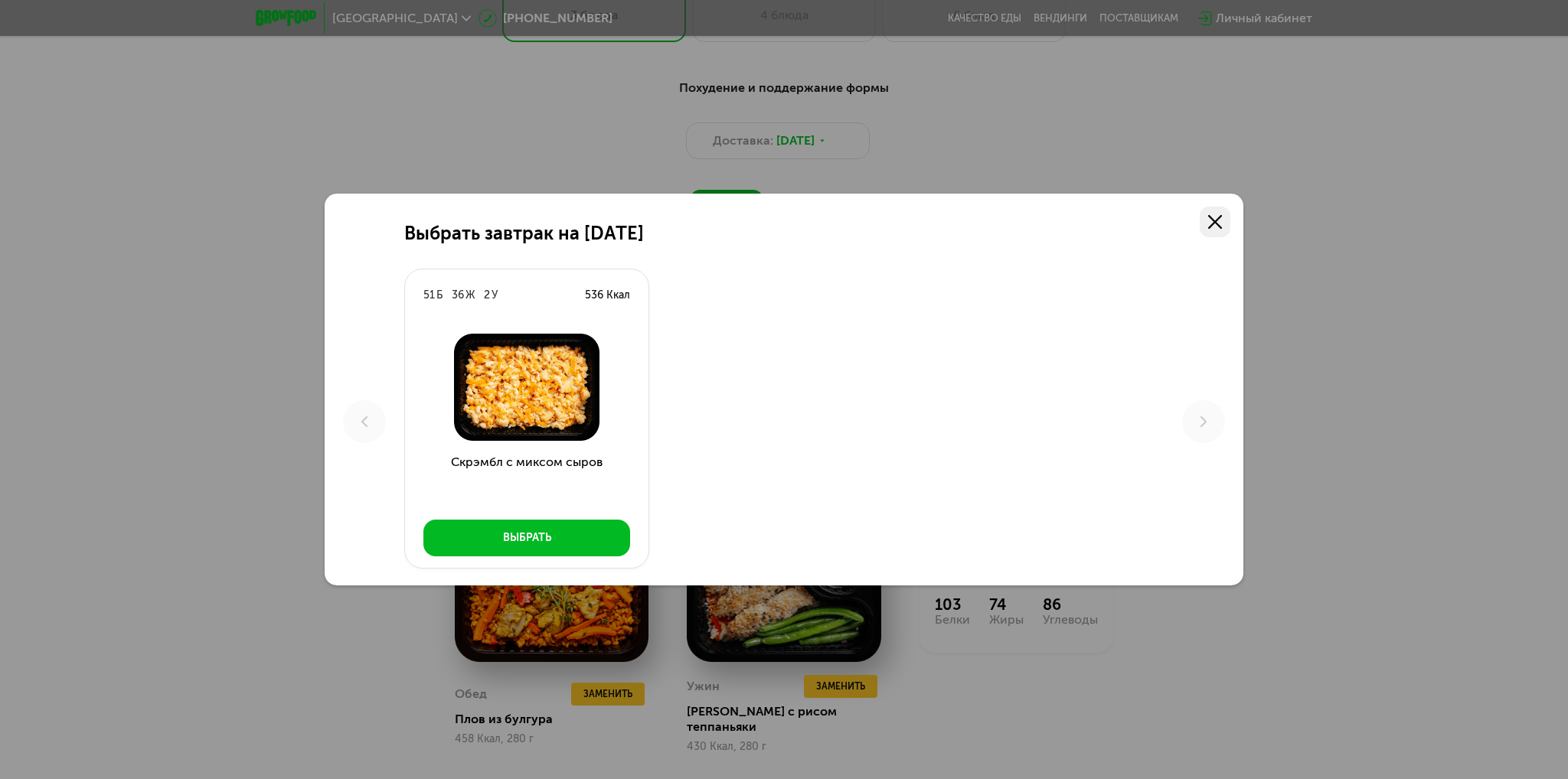 click at bounding box center (1215, 222) 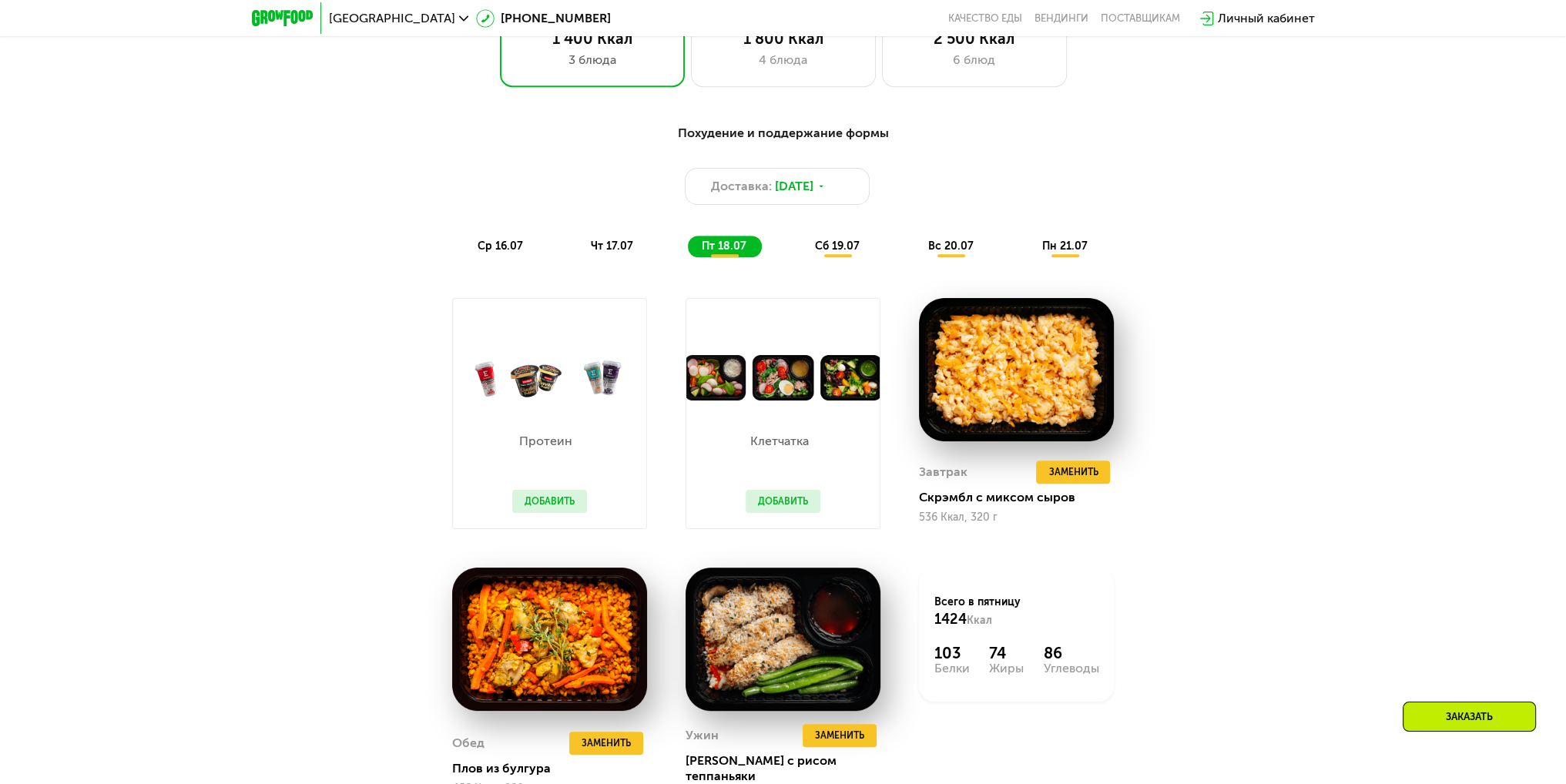 scroll, scrollTop: 924, scrollLeft: 0, axis: vertical 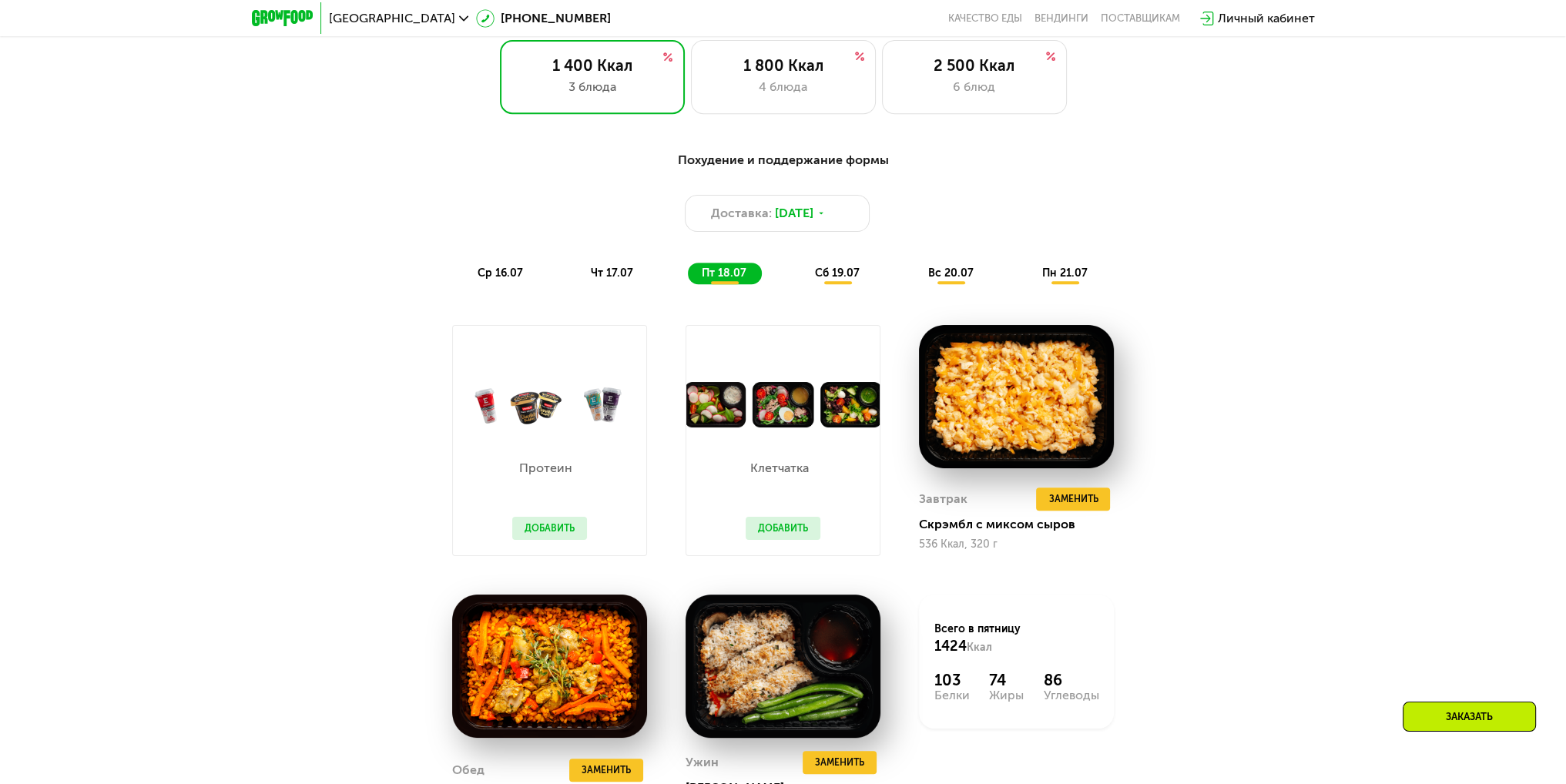 click on "ср 16.07" 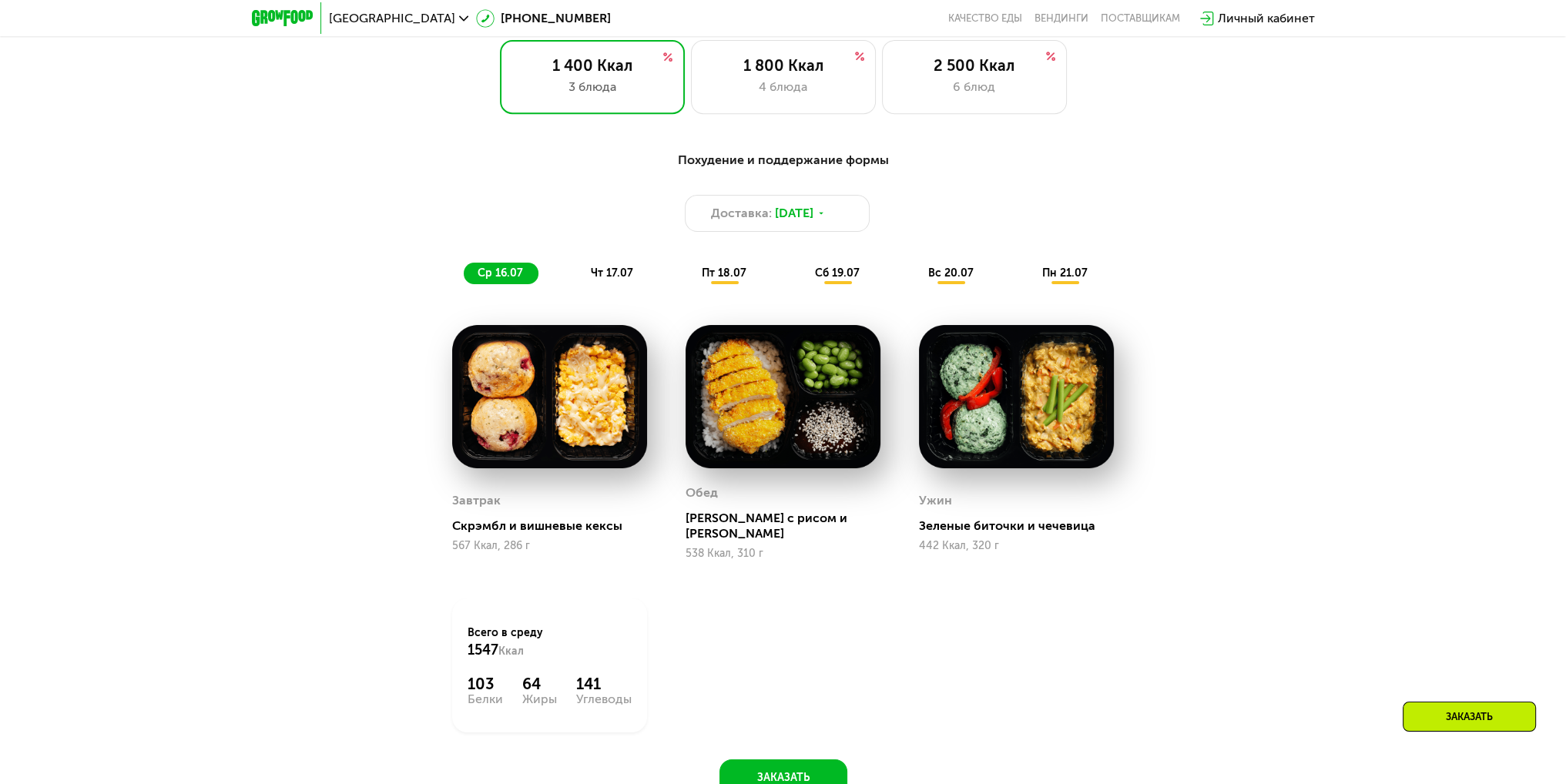 click on "Похудение и поддержание формы Доставка: [DATE] ср 16.07 чт 17.07 пт 18.07 сб 19.07 вс 20.07 пн 21.07" at bounding box center [783, 217] 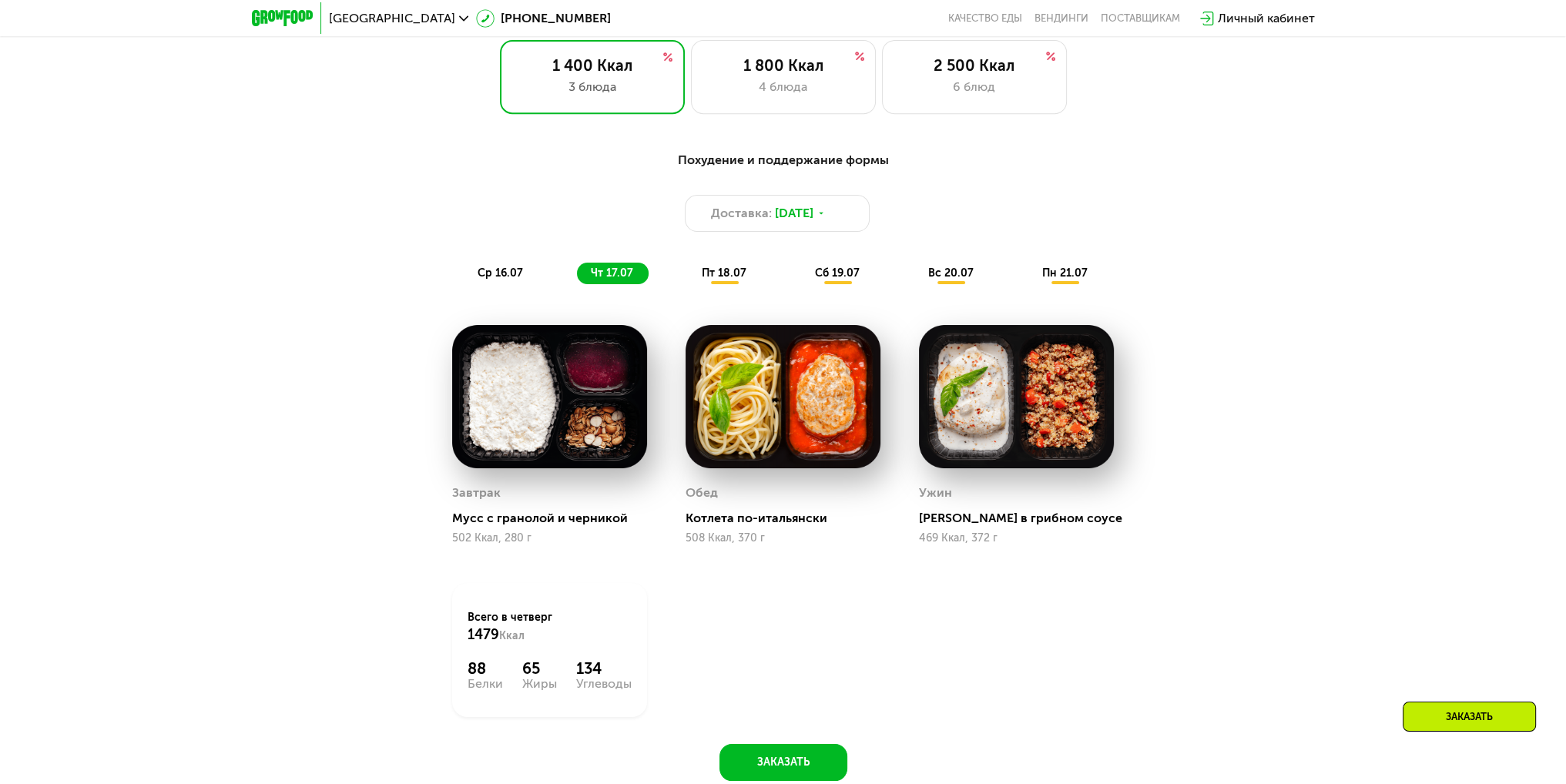 click on "ср 16.07" at bounding box center [500, 273] 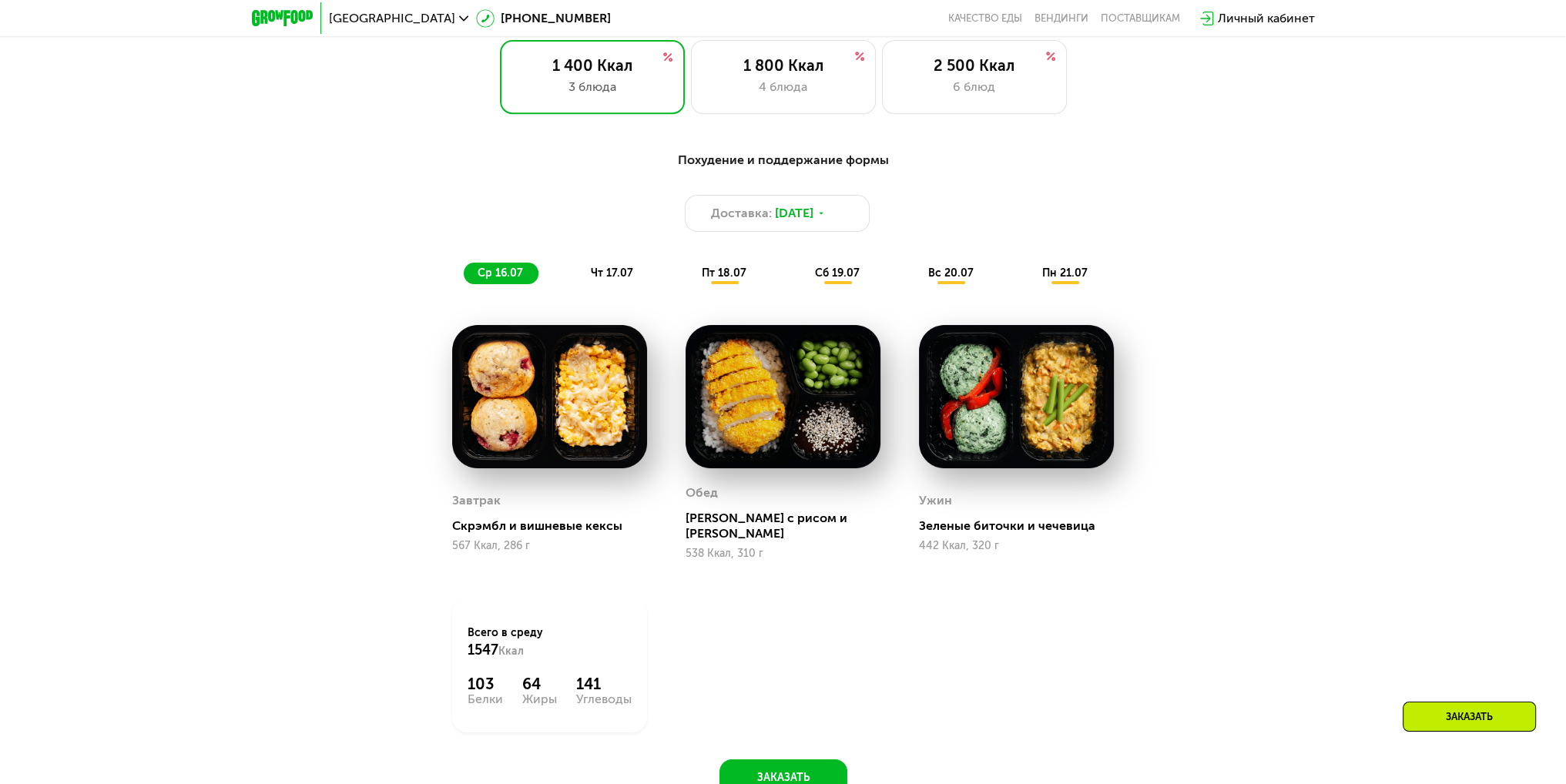 click on "чт 17.07" 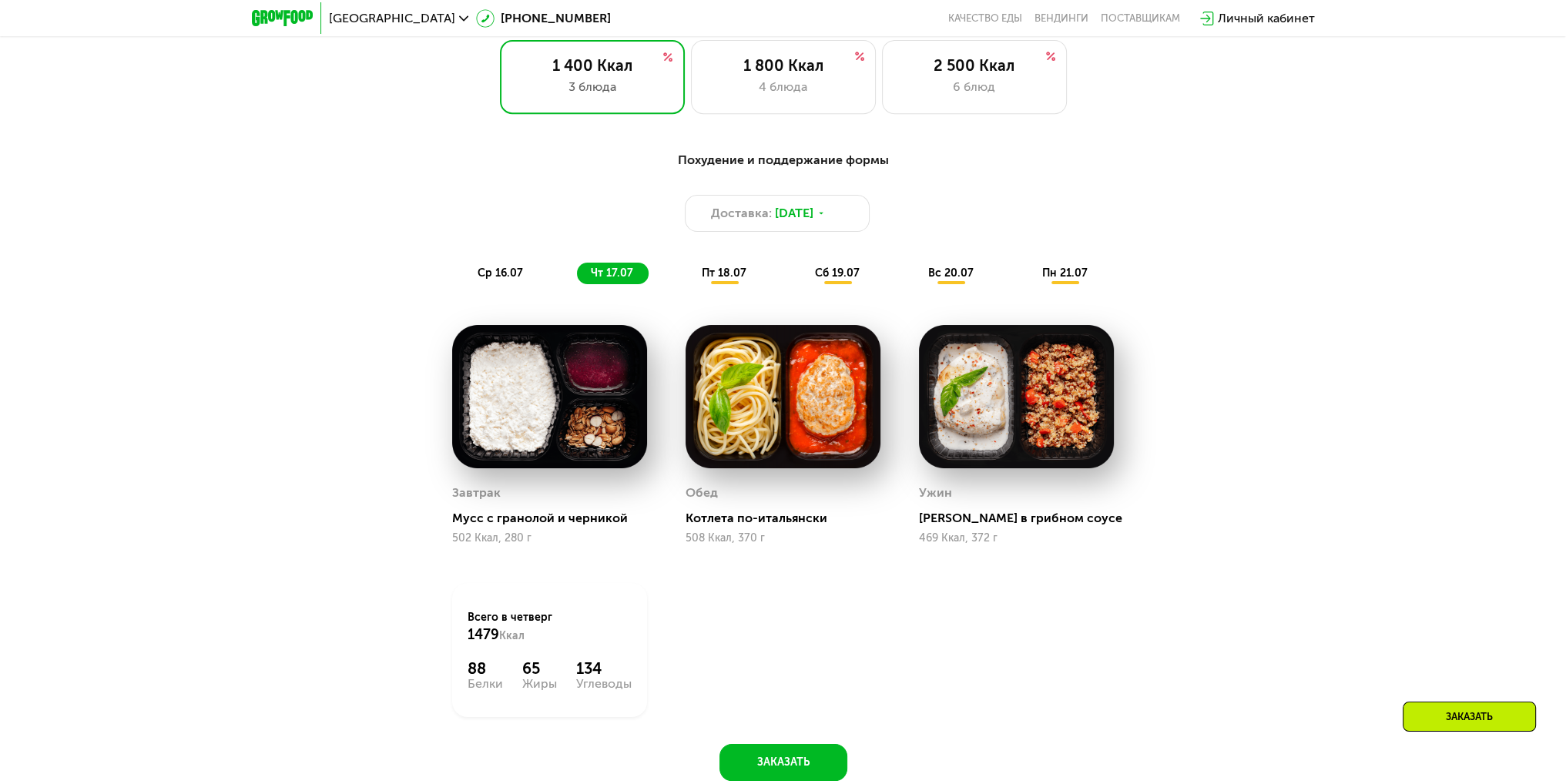 drag, startPoint x: 491, startPoint y: 281, endPoint x: 499, endPoint y: 281, distance: 8 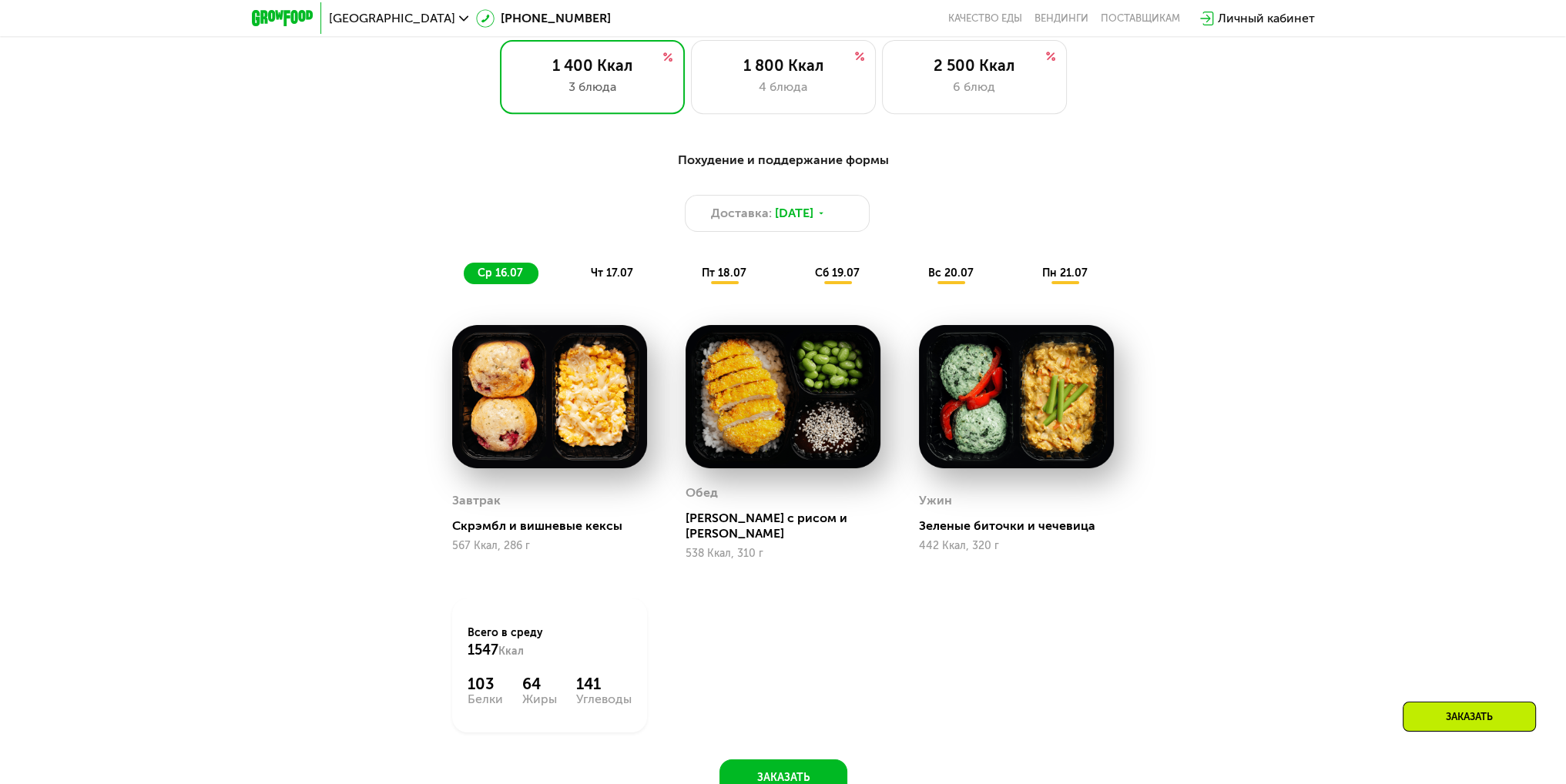 click on "чт 17.07" at bounding box center (612, 273) 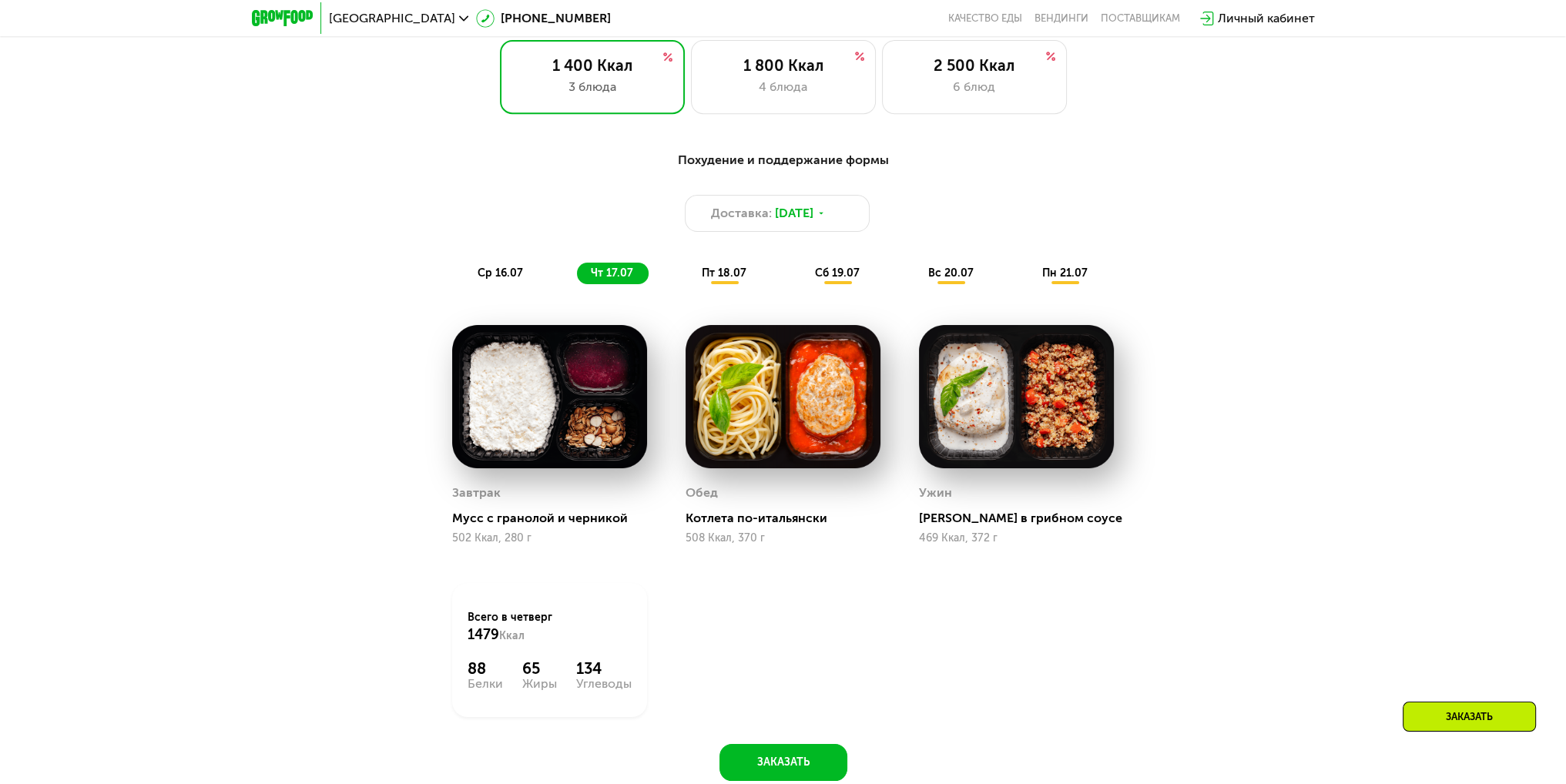 click on "пт 18.07" at bounding box center [724, 273] 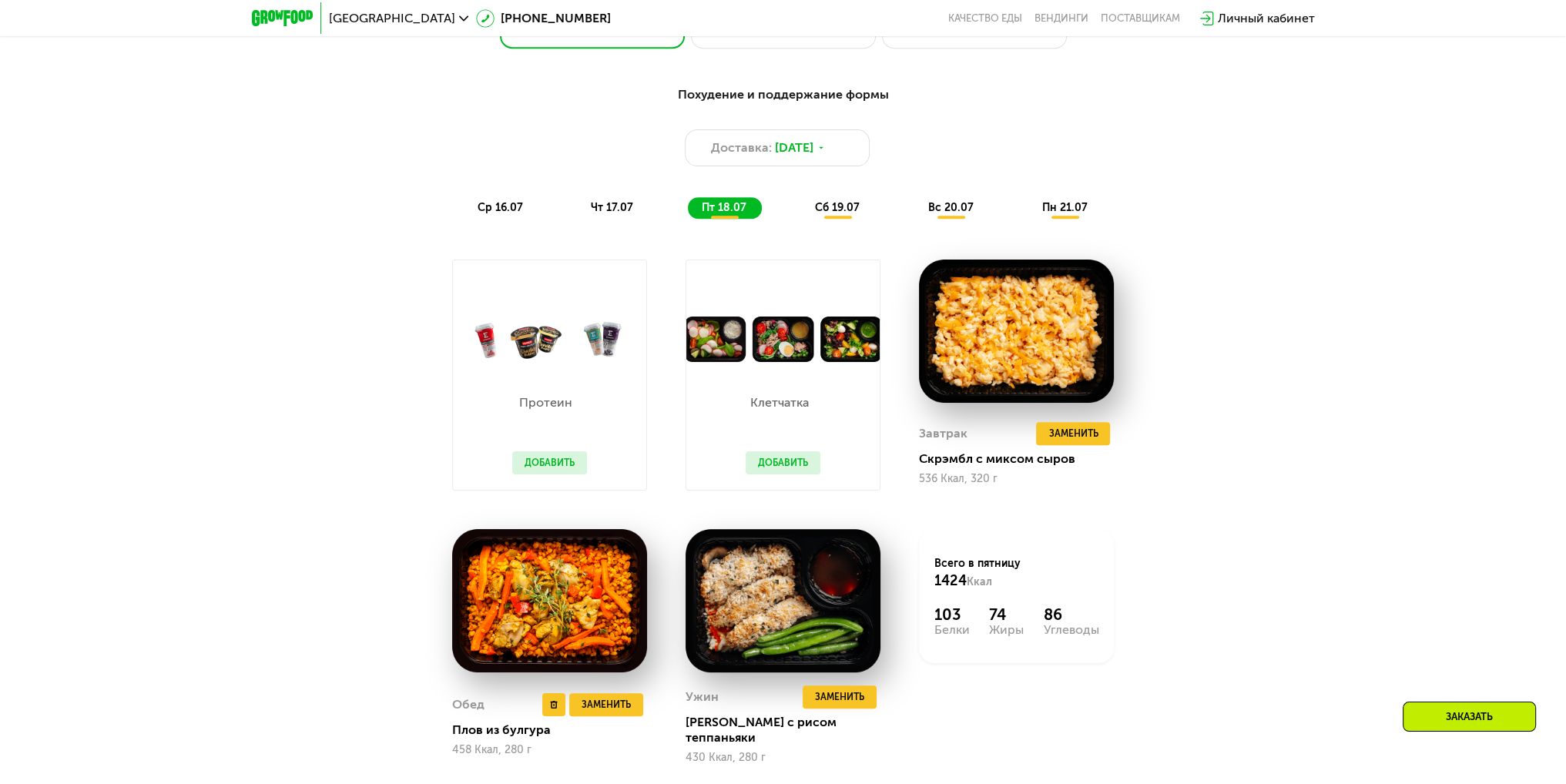 scroll, scrollTop: 1078, scrollLeft: 0, axis: vertical 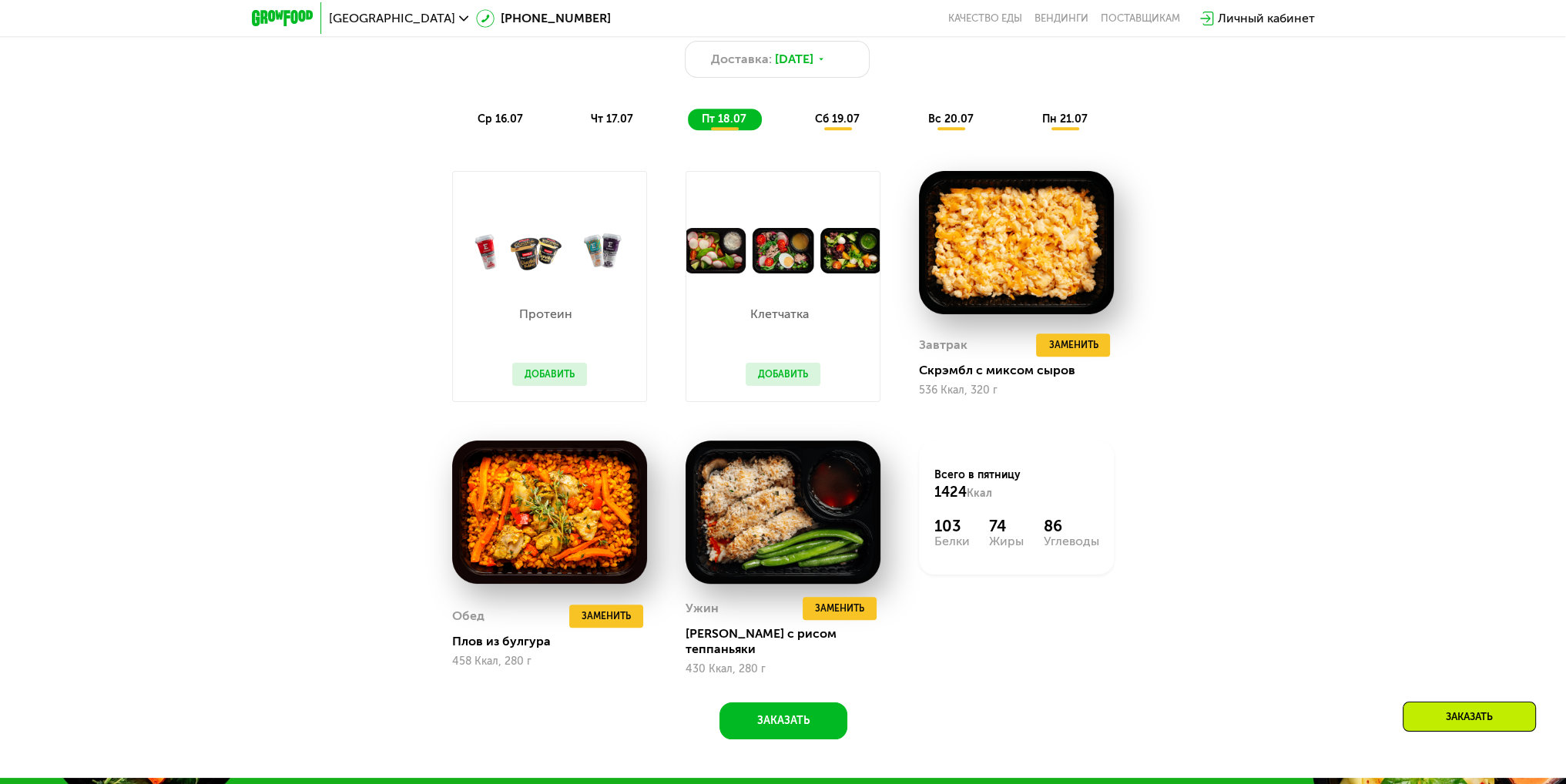 click on "сб 19.07" at bounding box center (837, 119) 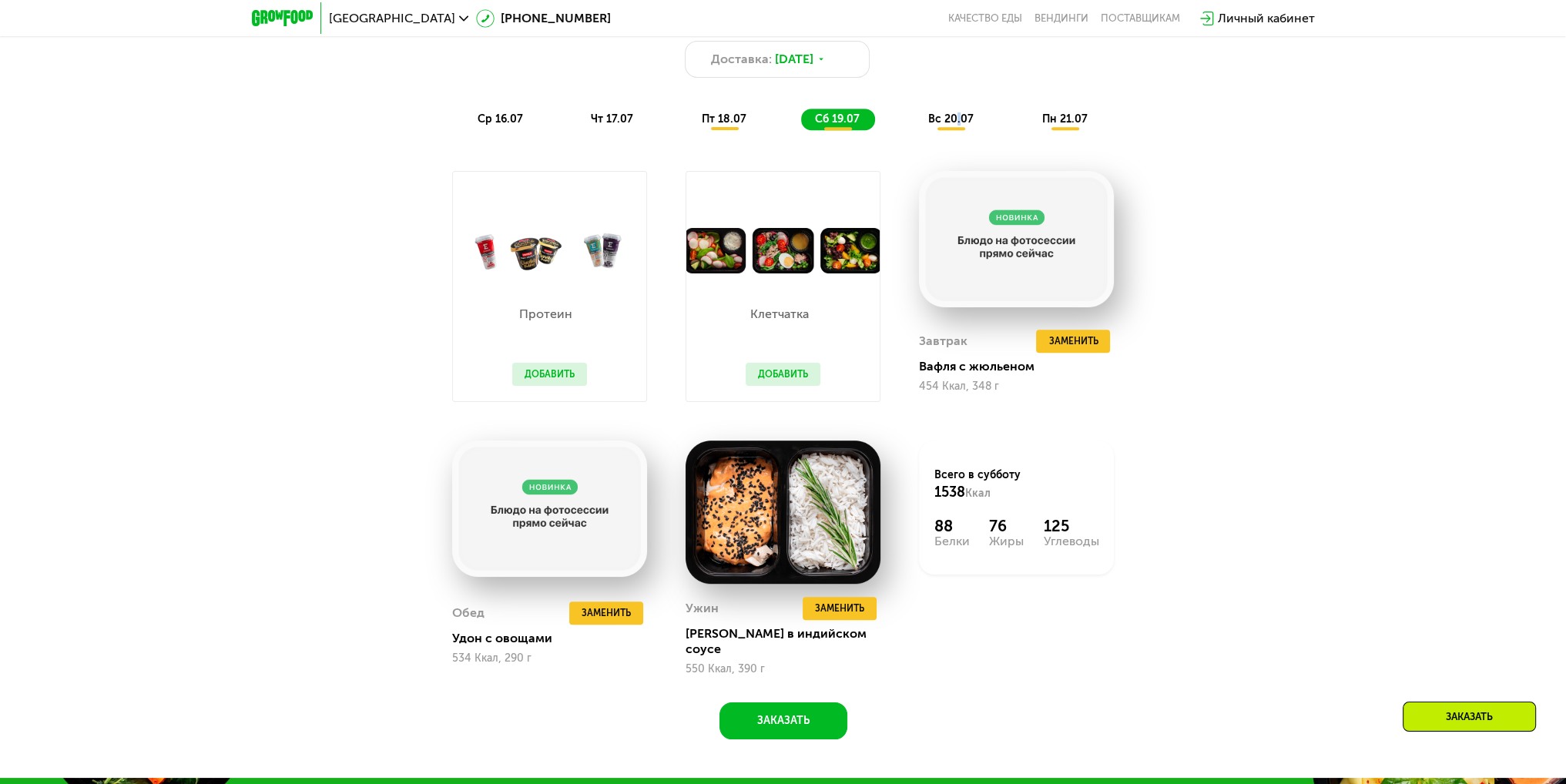 click on "вс 20.07" at bounding box center [951, 119] 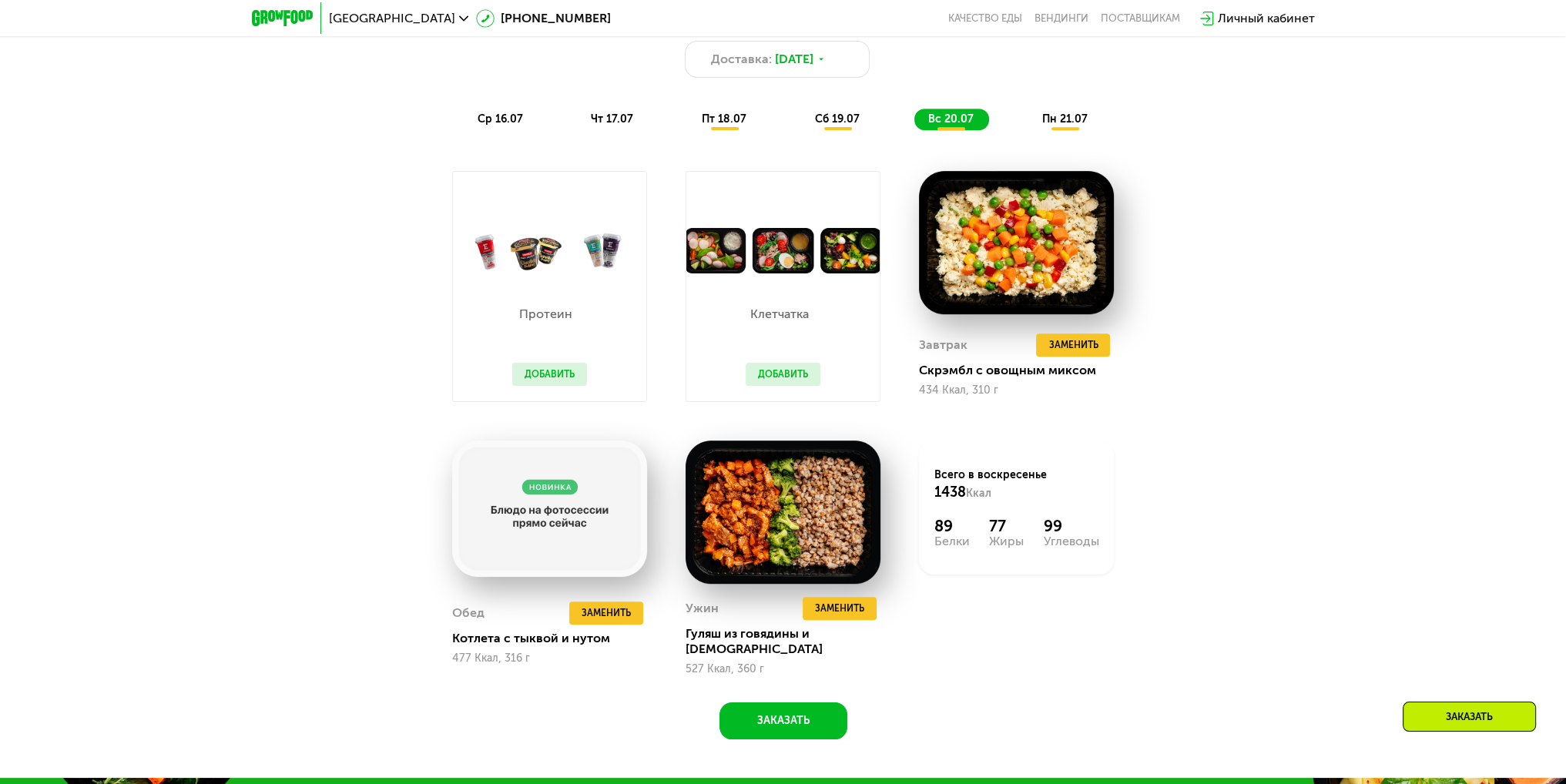 click on "пн 21.07" at bounding box center (1064, 119) 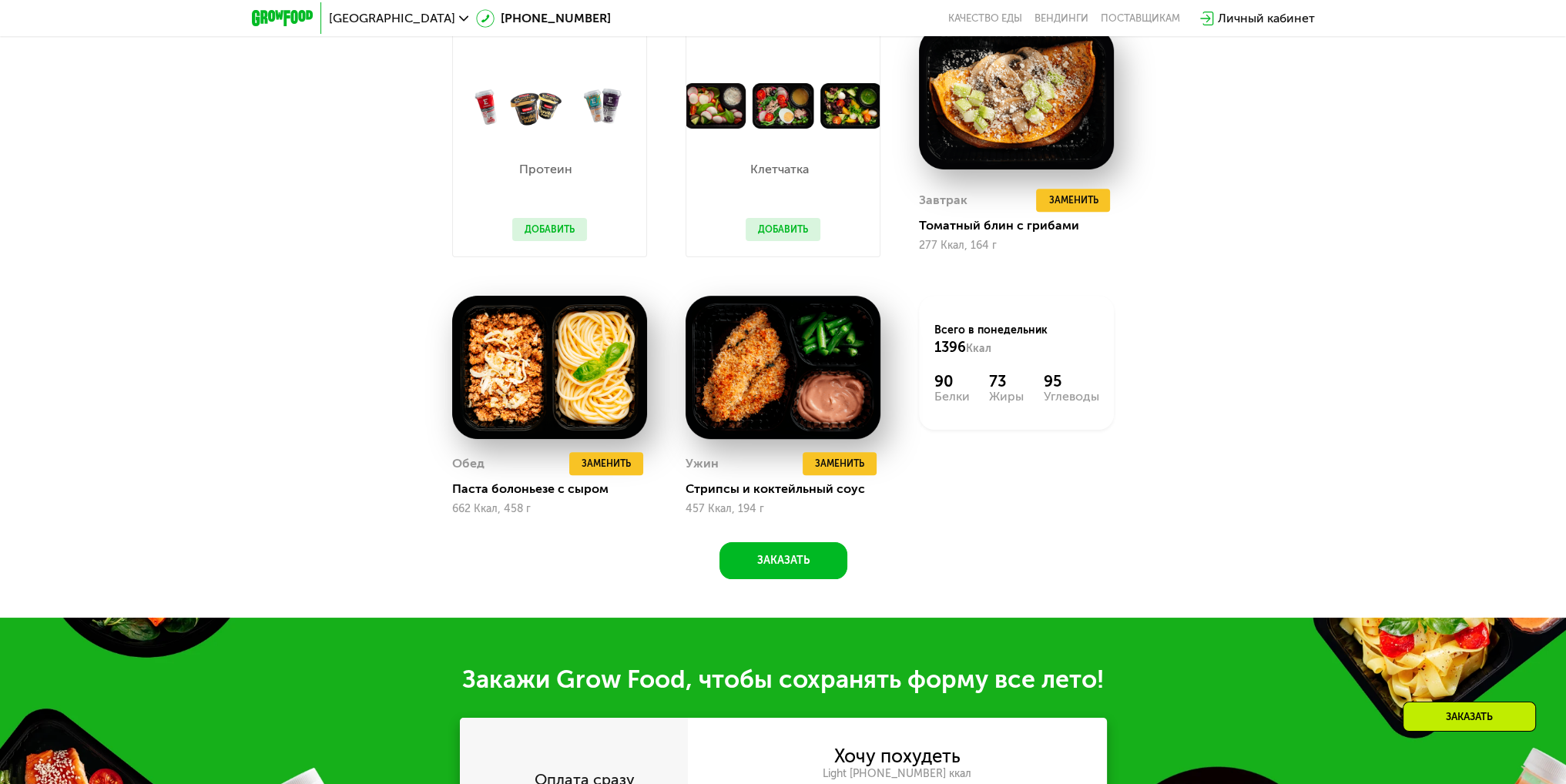 scroll, scrollTop: 1232, scrollLeft: 0, axis: vertical 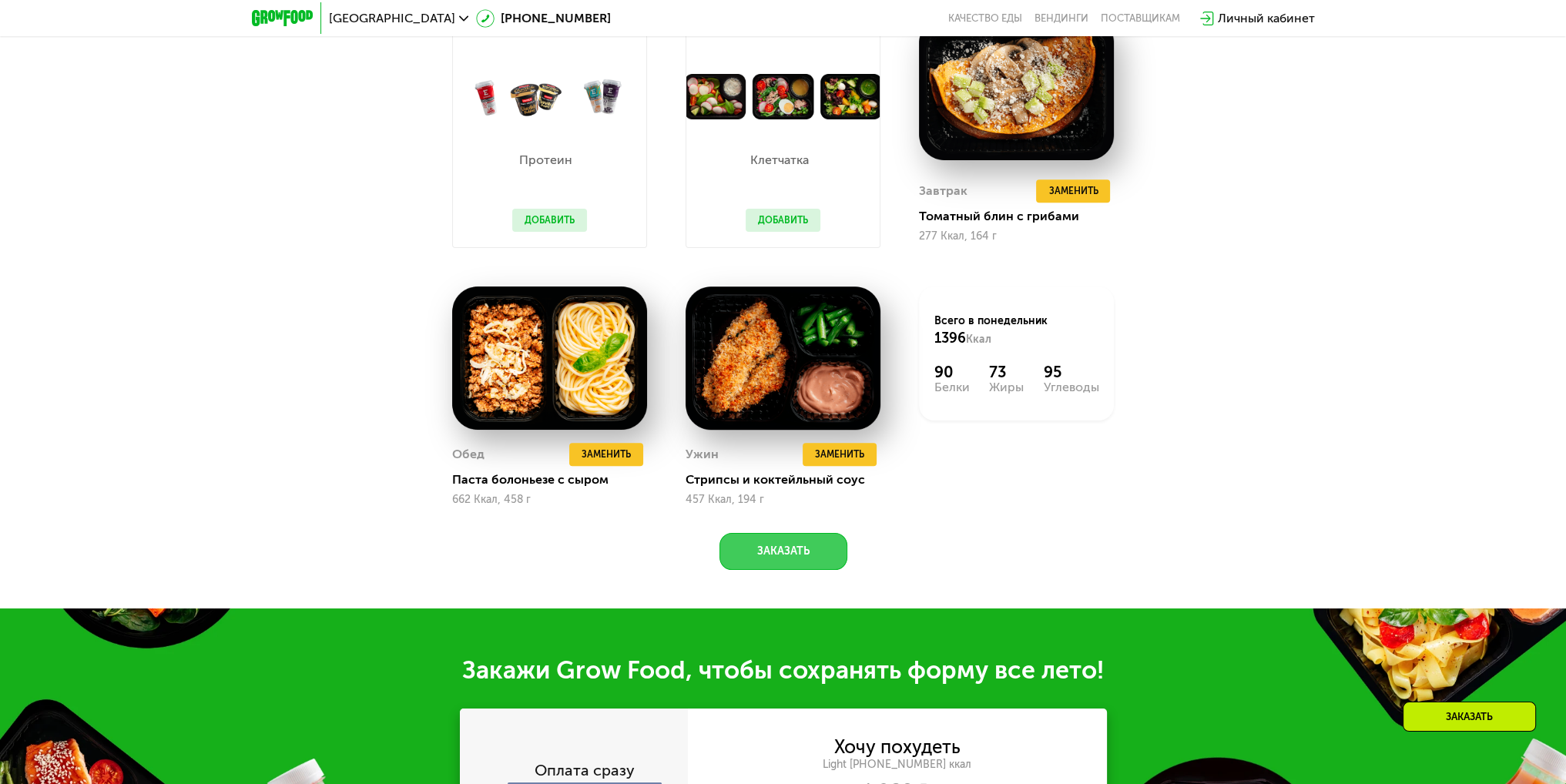 click on "Заказать" 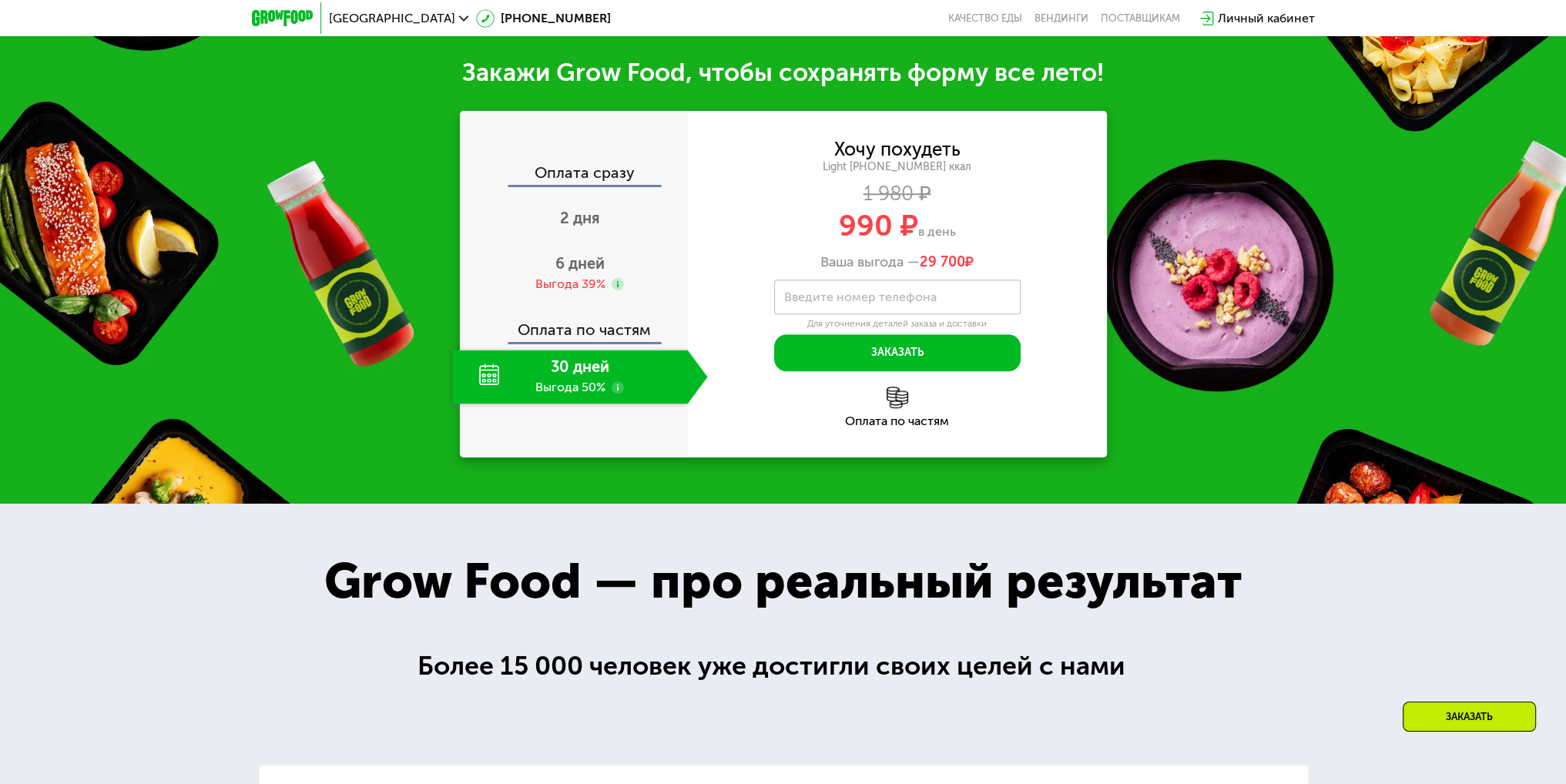 scroll, scrollTop: 1845, scrollLeft: 0, axis: vertical 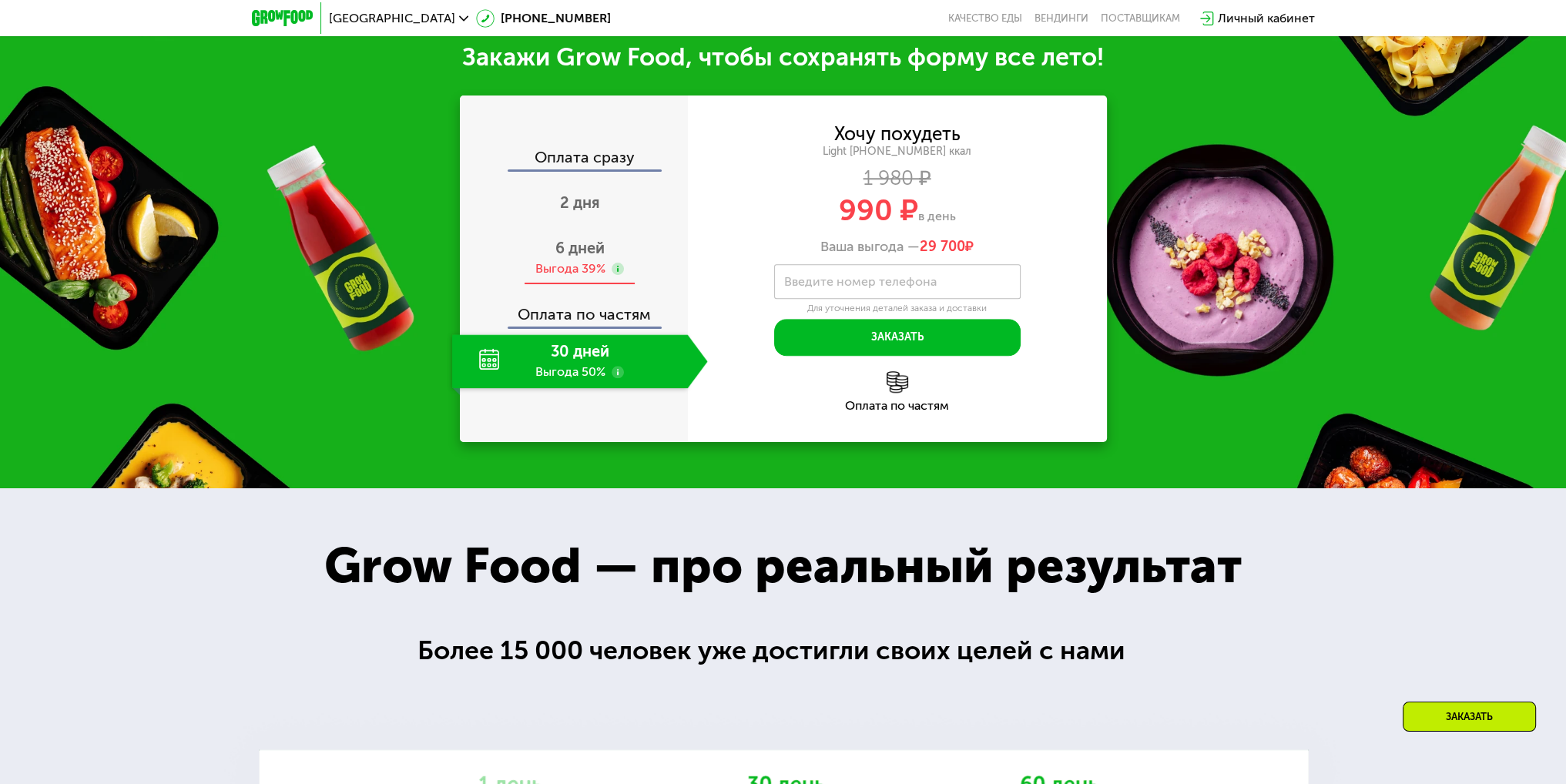 click on "6 дней" at bounding box center [580, 248] 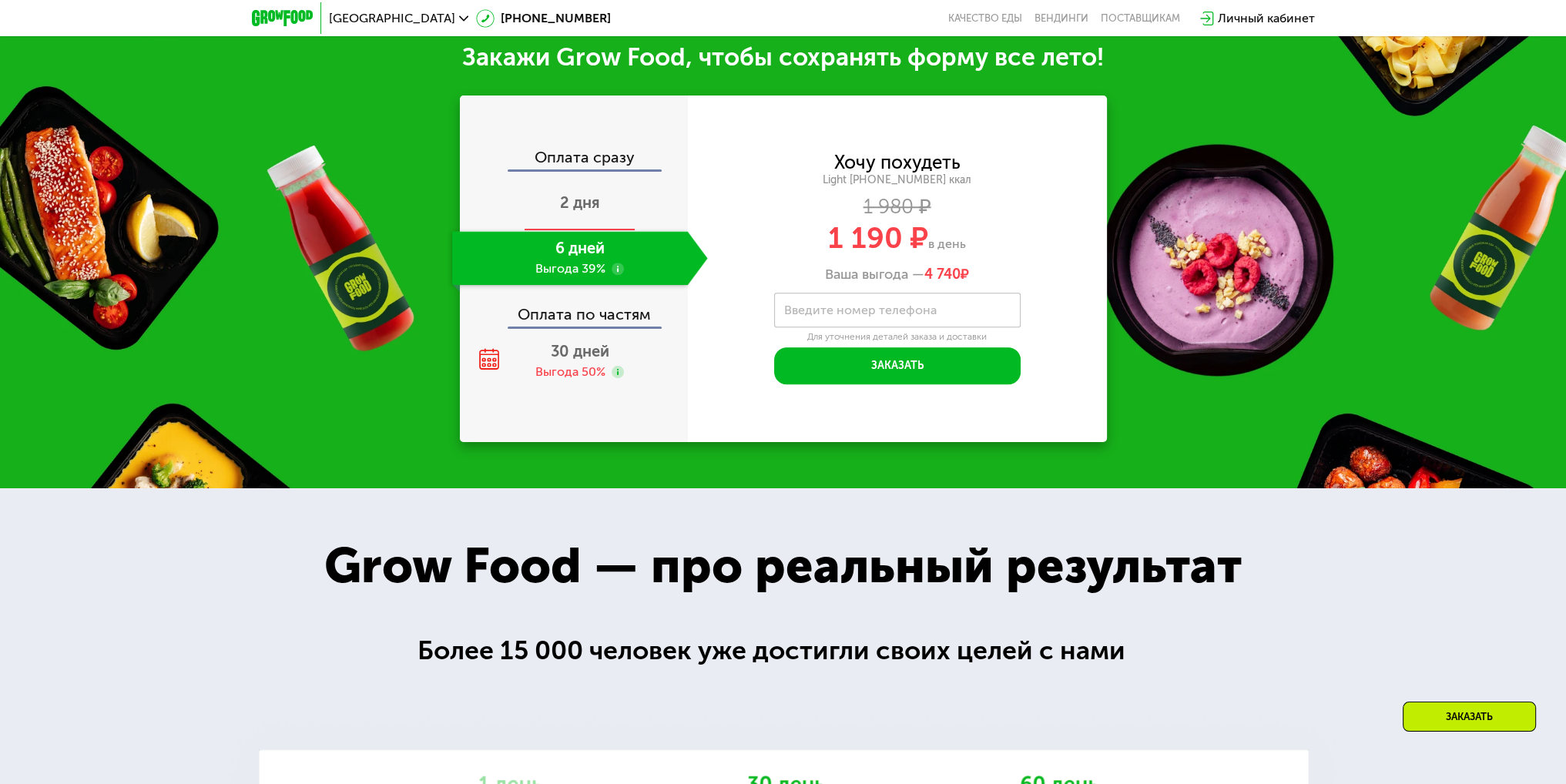 click on "2 дня" at bounding box center [580, 204] 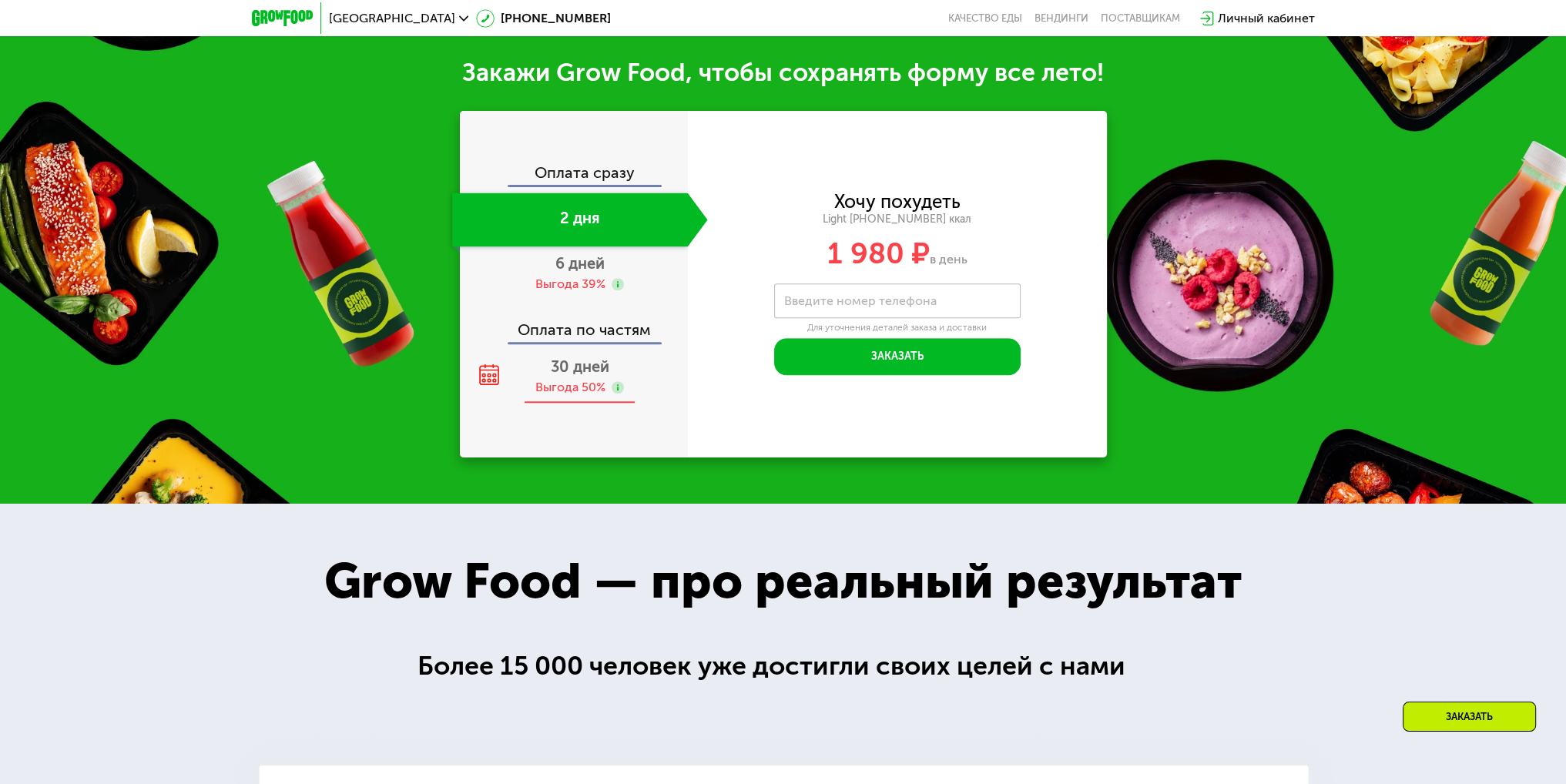 click on "Выгода 50%" at bounding box center (570, 387) 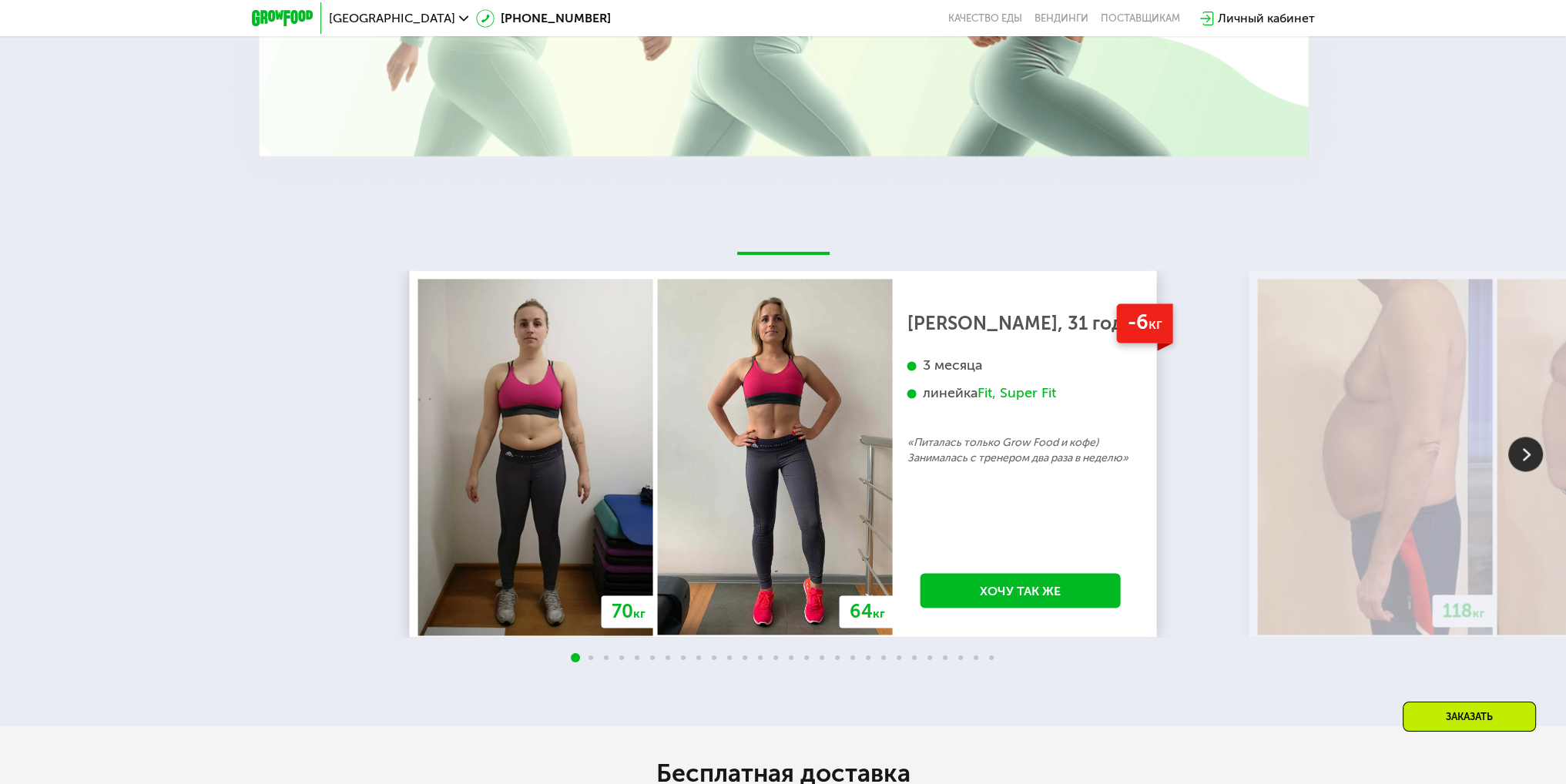 scroll, scrollTop: 3000, scrollLeft: 0, axis: vertical 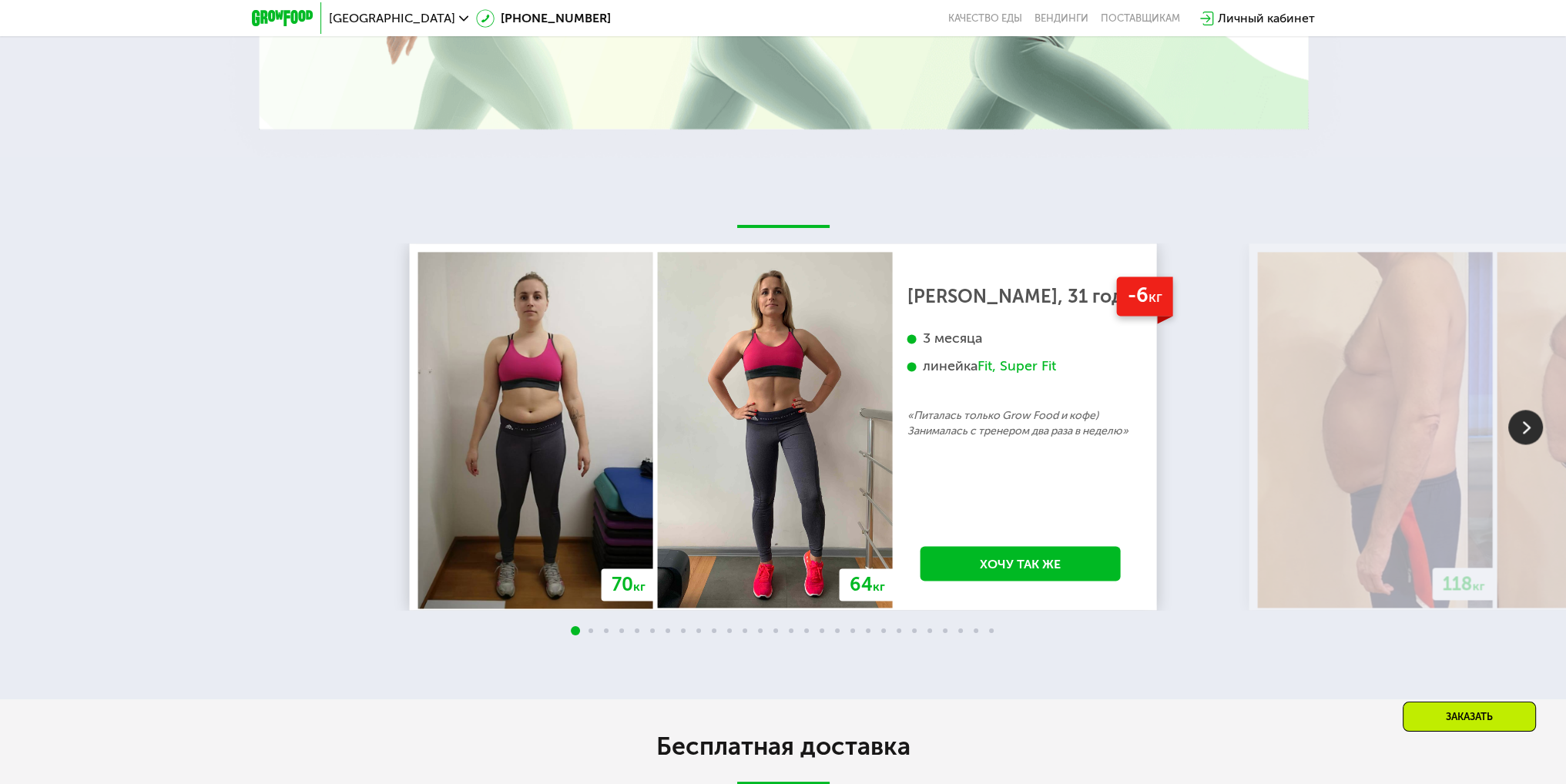 click at bounding box center (1615, 430) 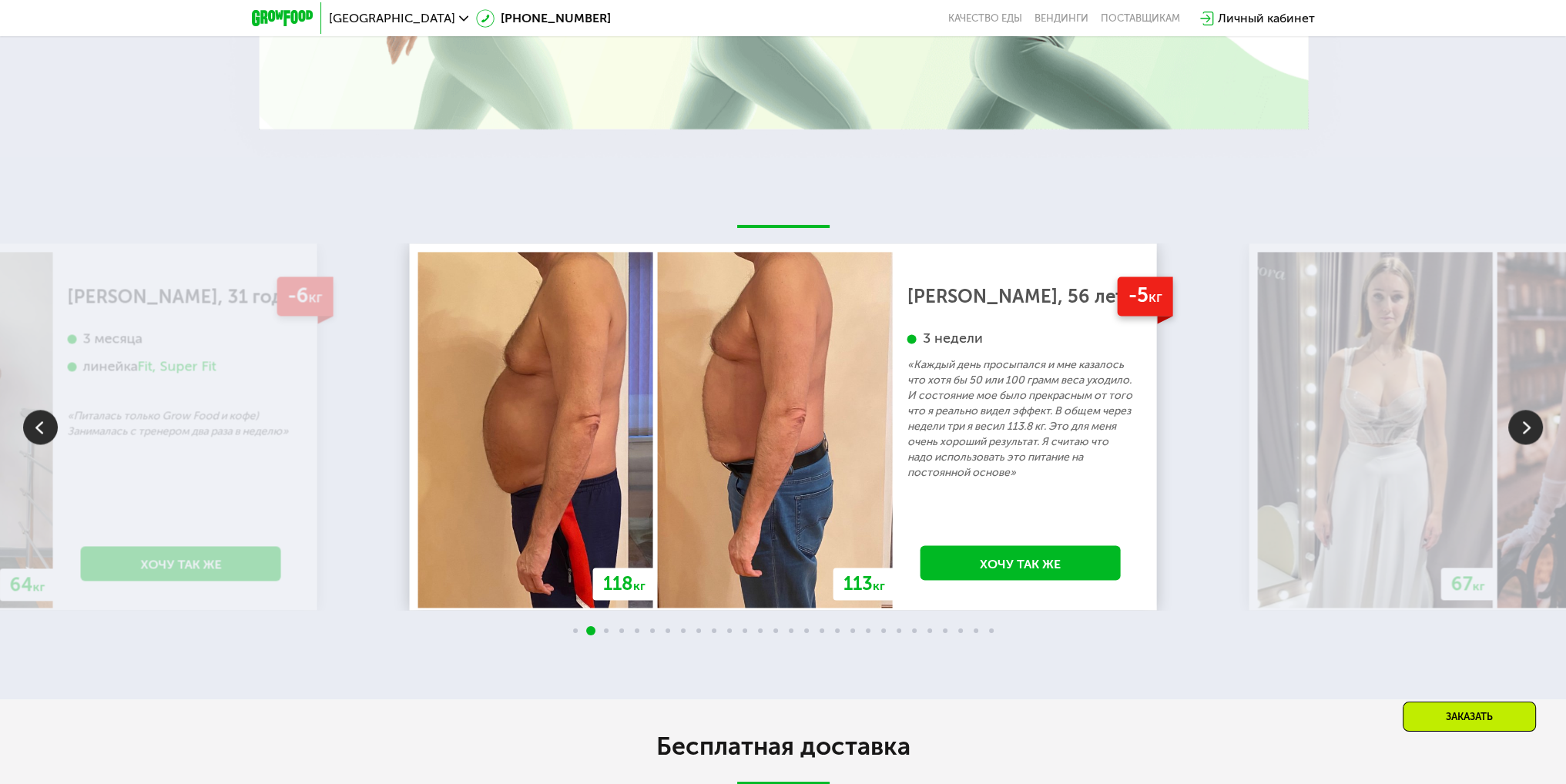 click at bounding box center (1525, 427) 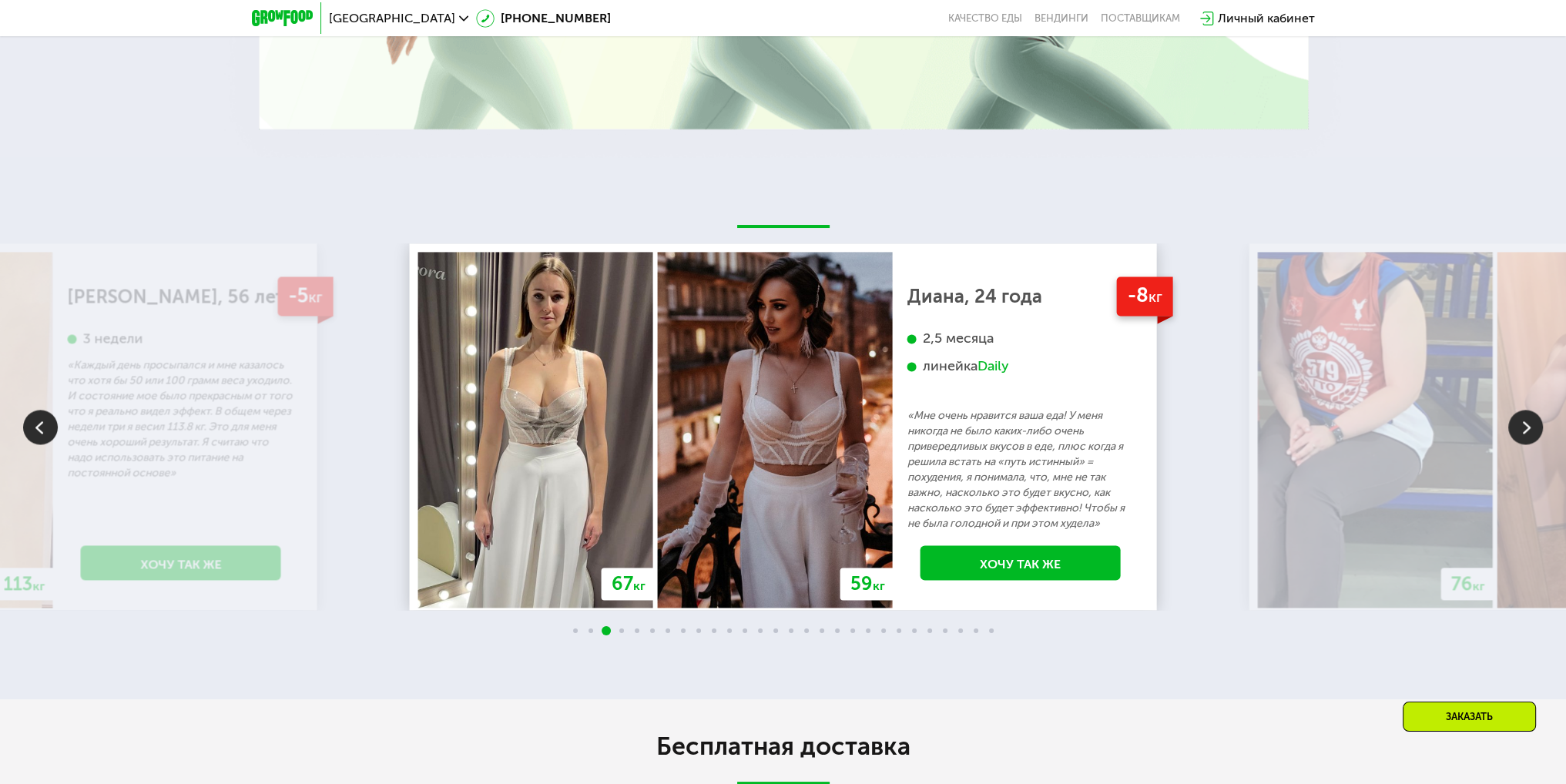 click at bounding box center [1525, 427] 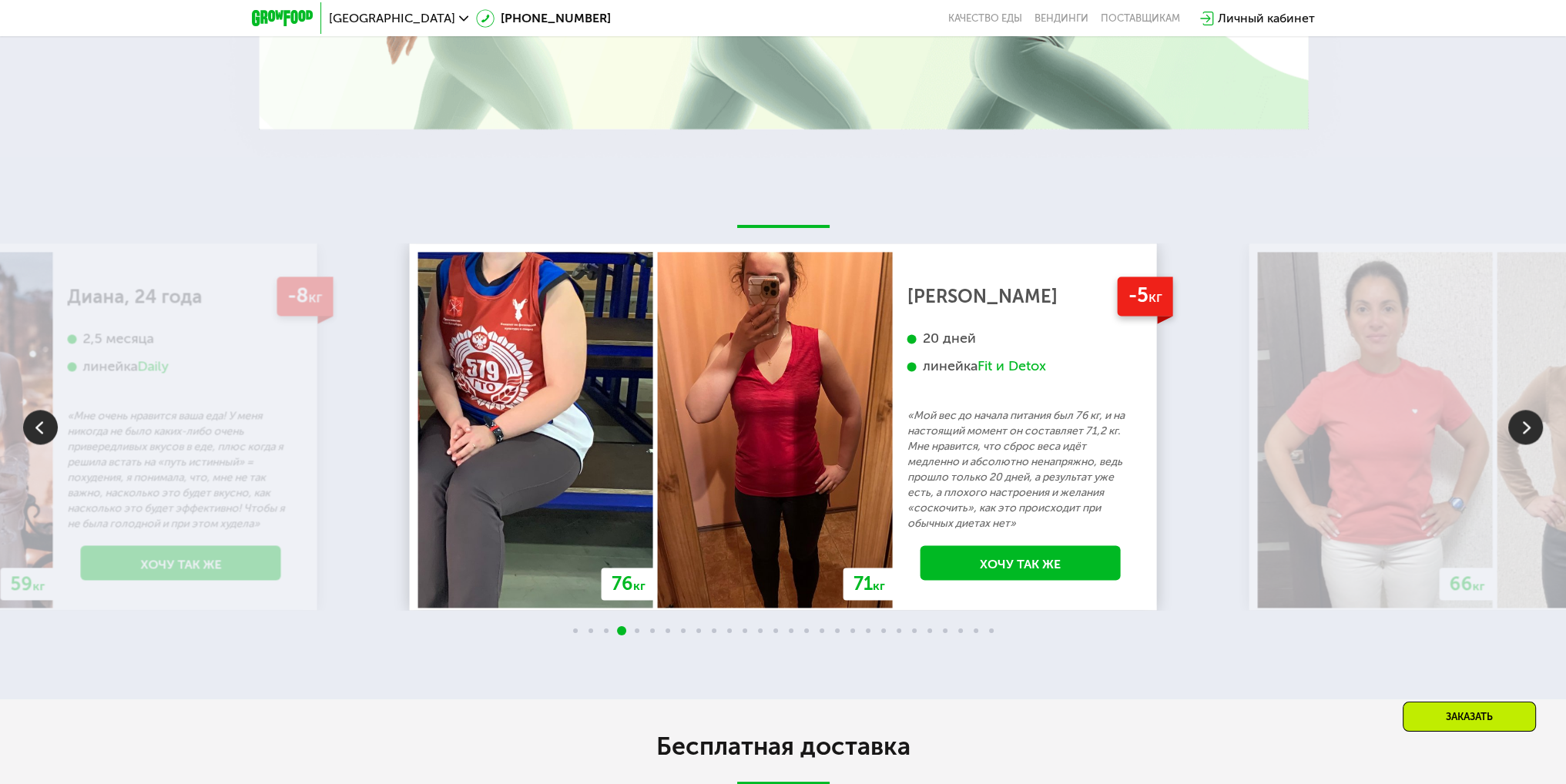 click at bounding box center (1525, 427) 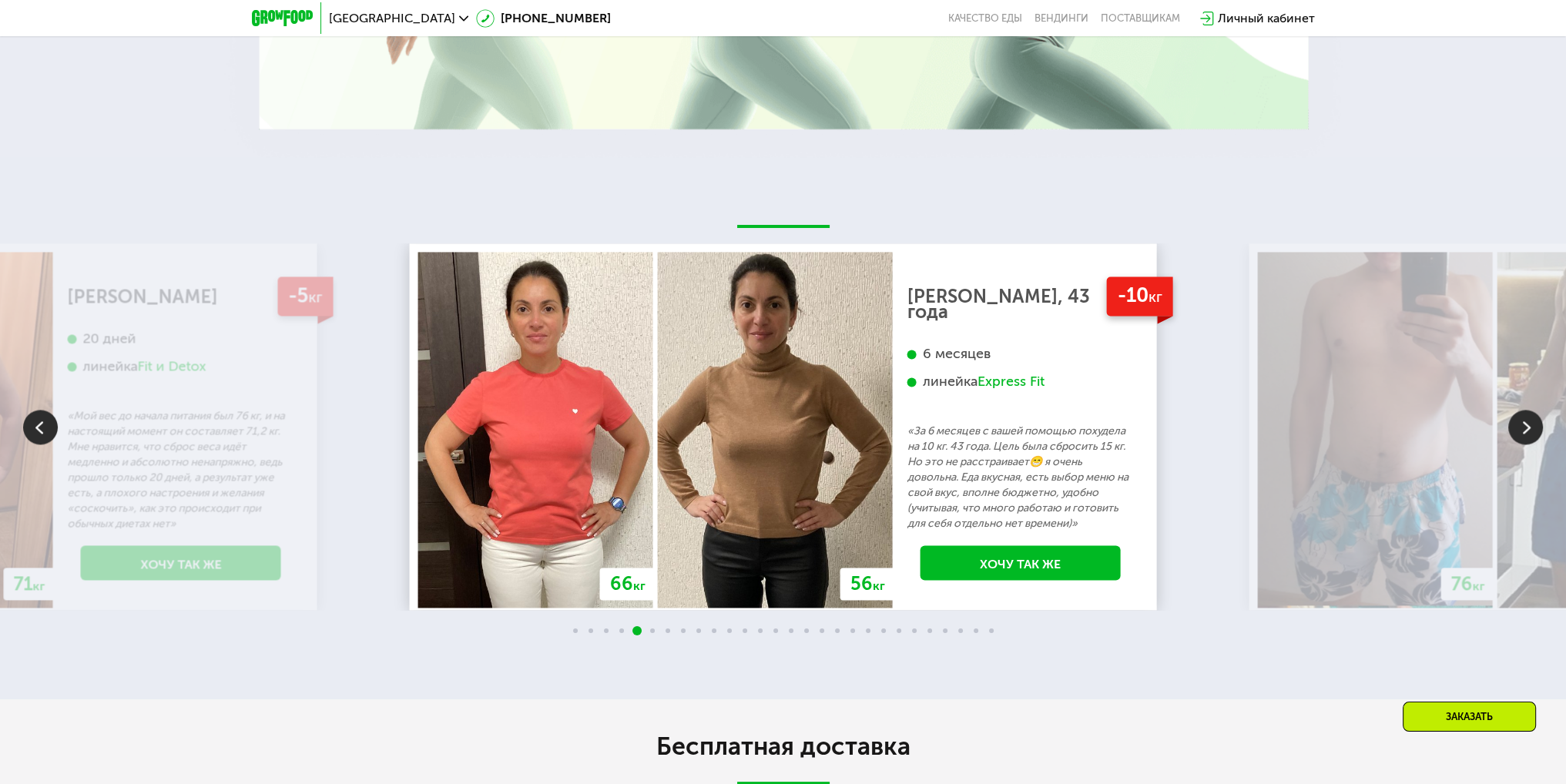 click at bounding box center (1525, 427) 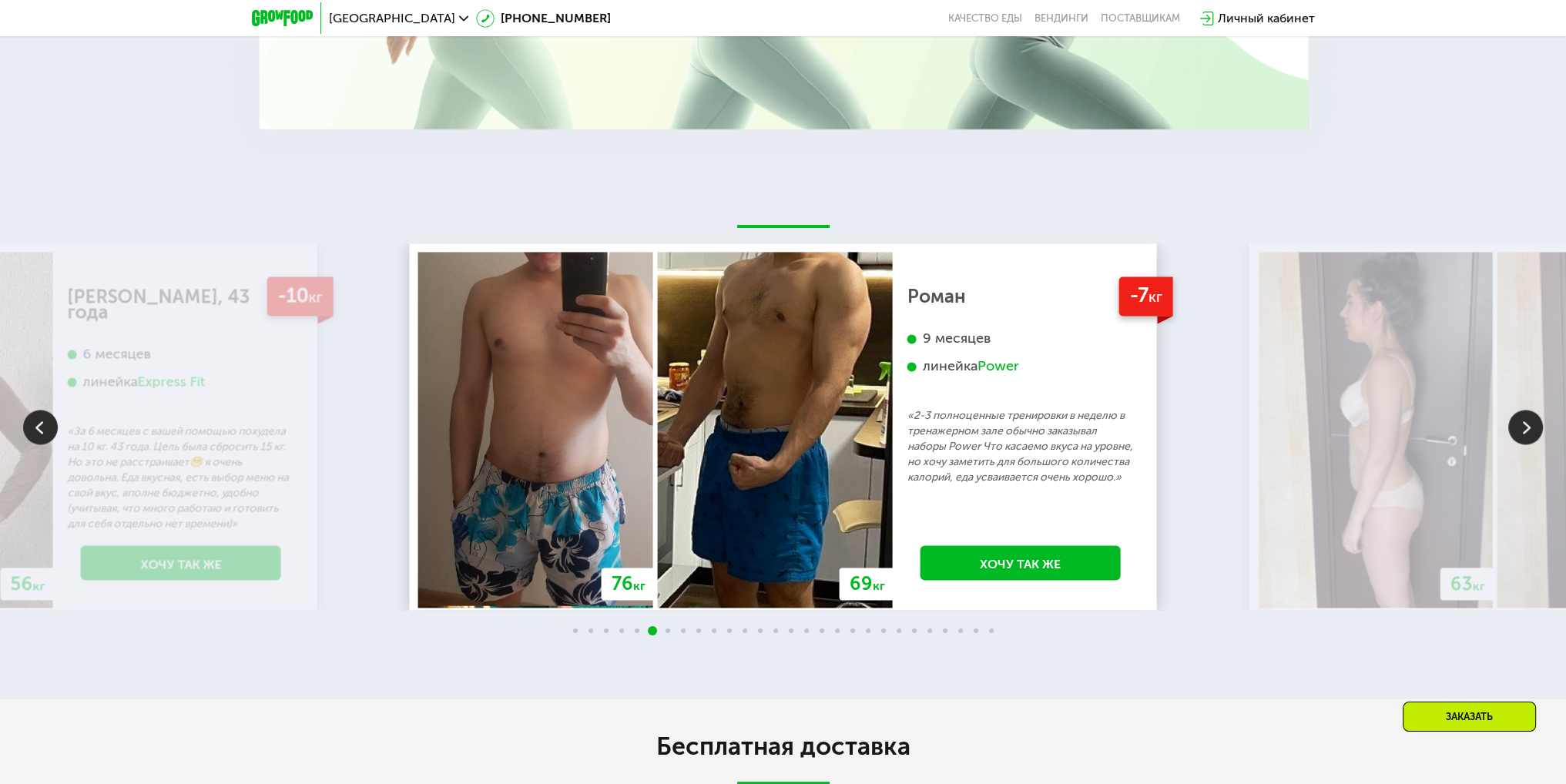 click at bounding box center (1525, 427) 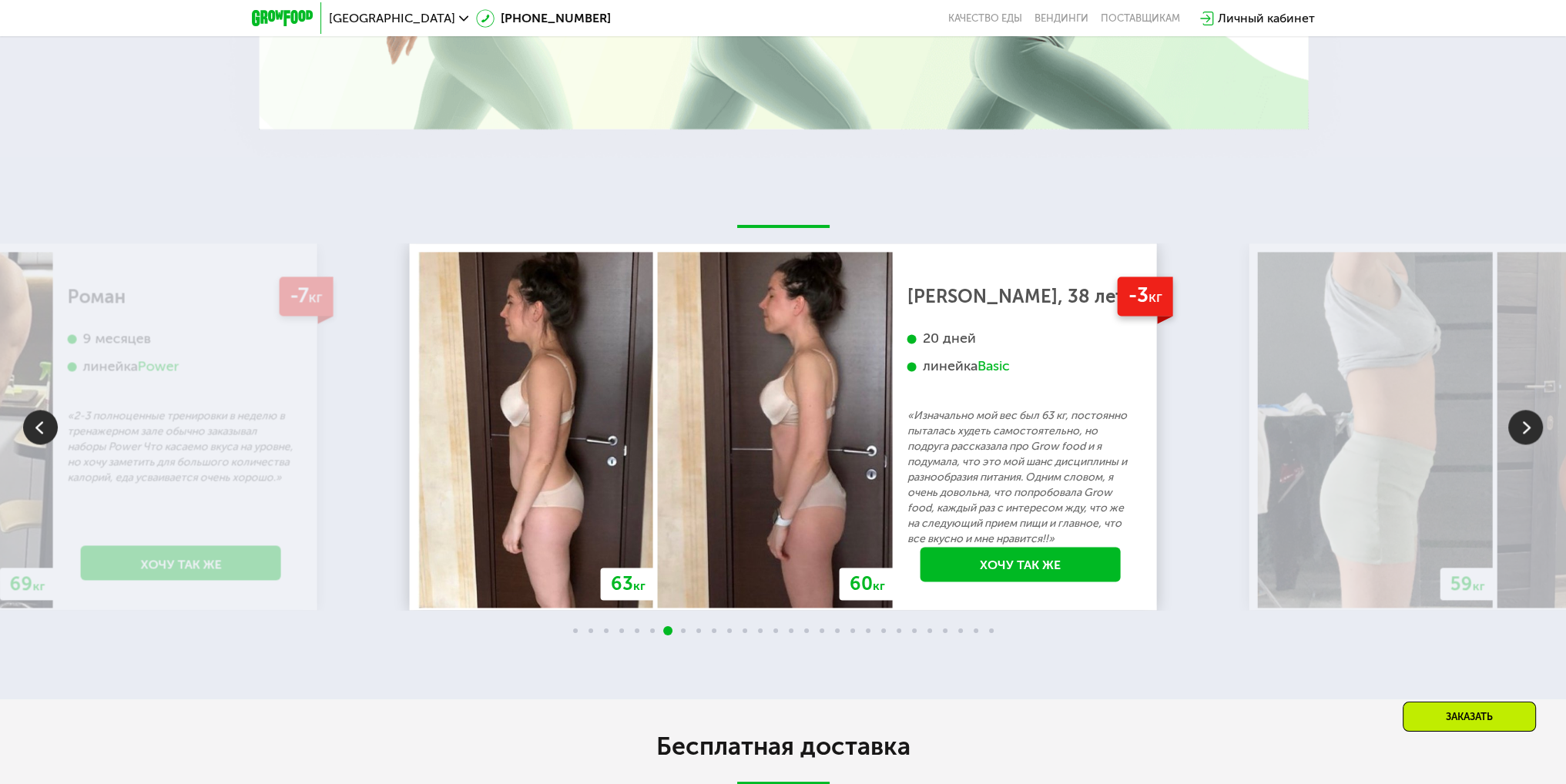 click at bounding box center [1525, 427] 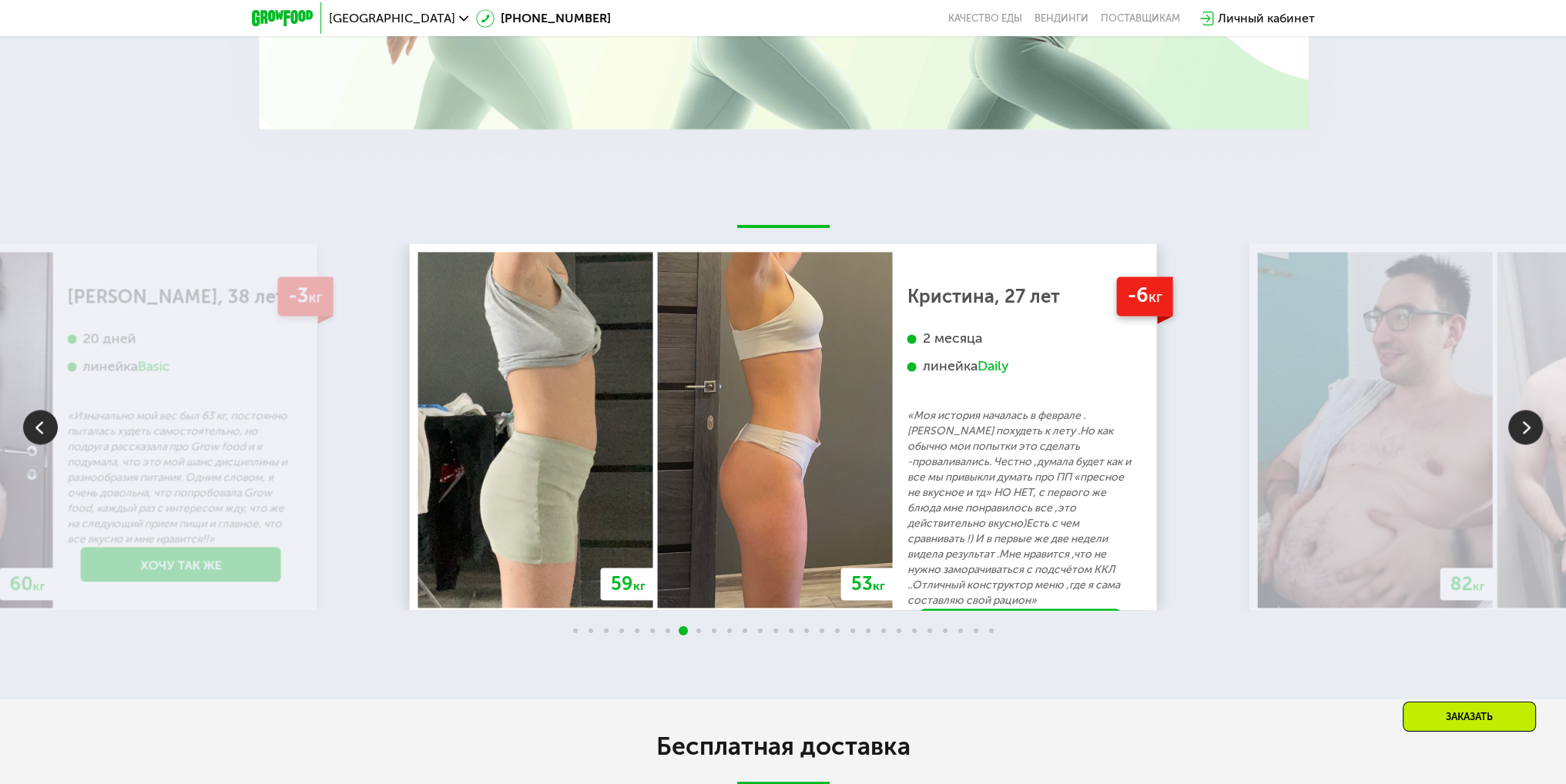 click at bounding box center (1525, 427) 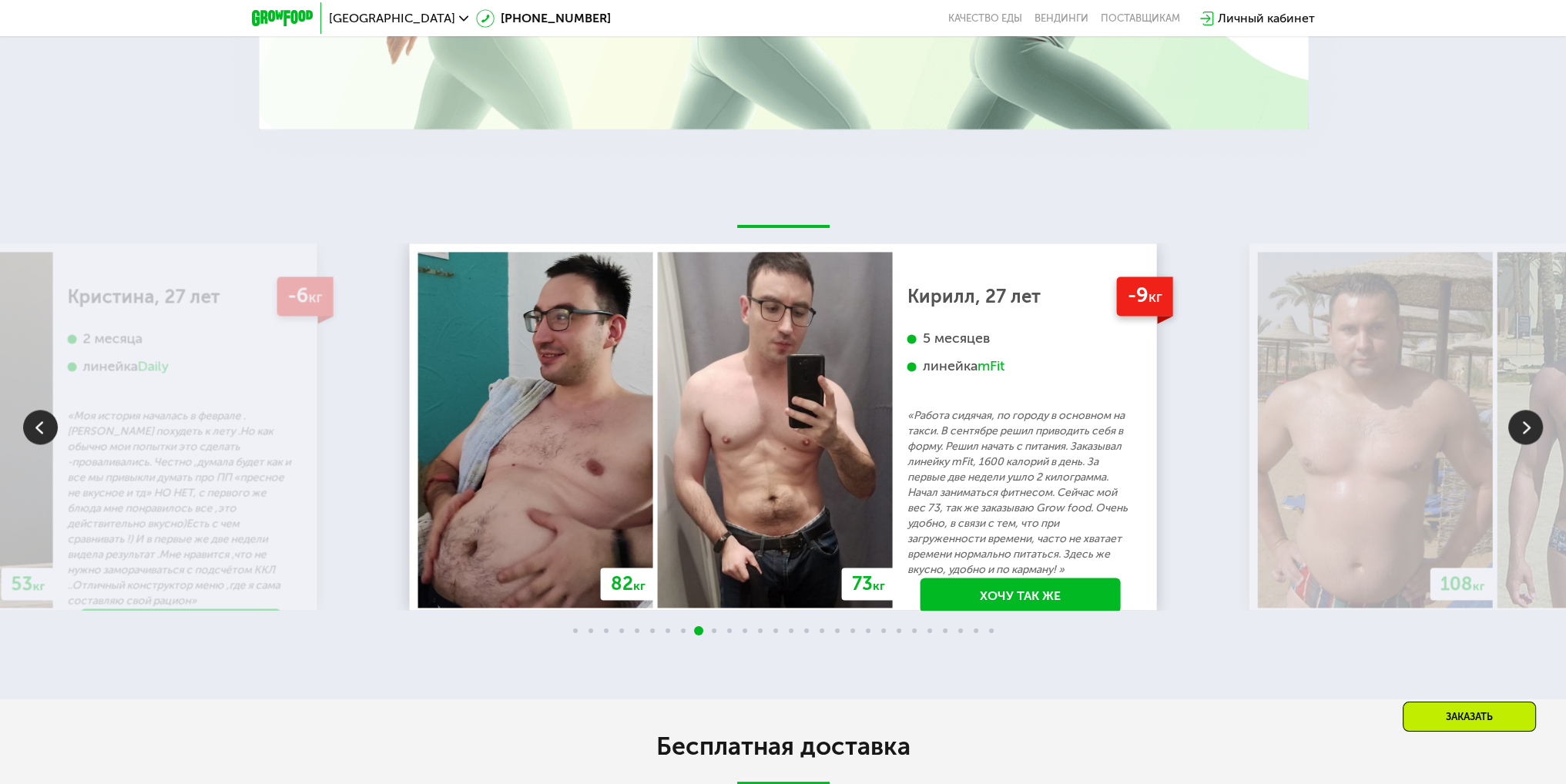 click at bounding box center [1525, 427] 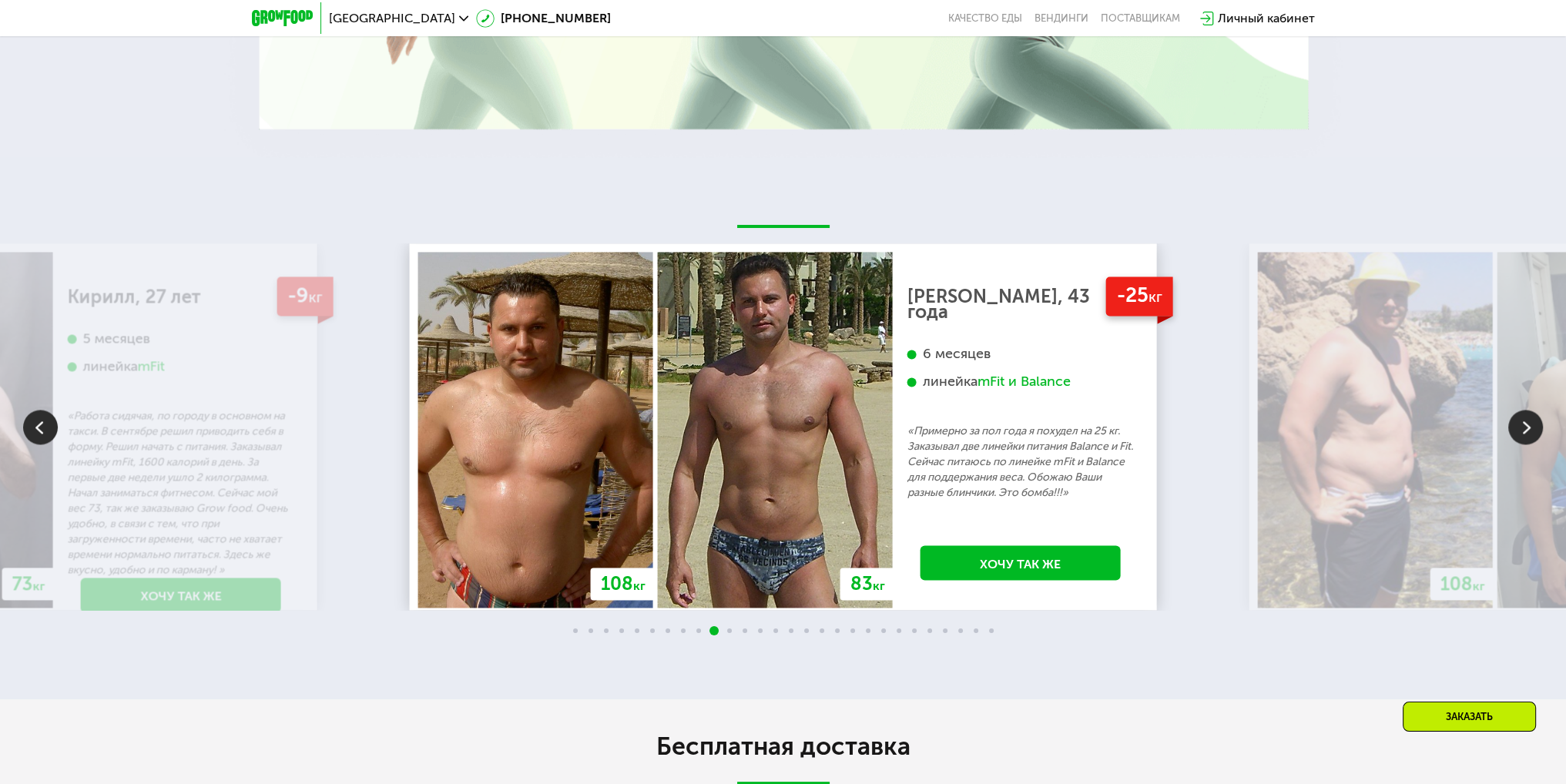 click at bounding box center [1525, 427] 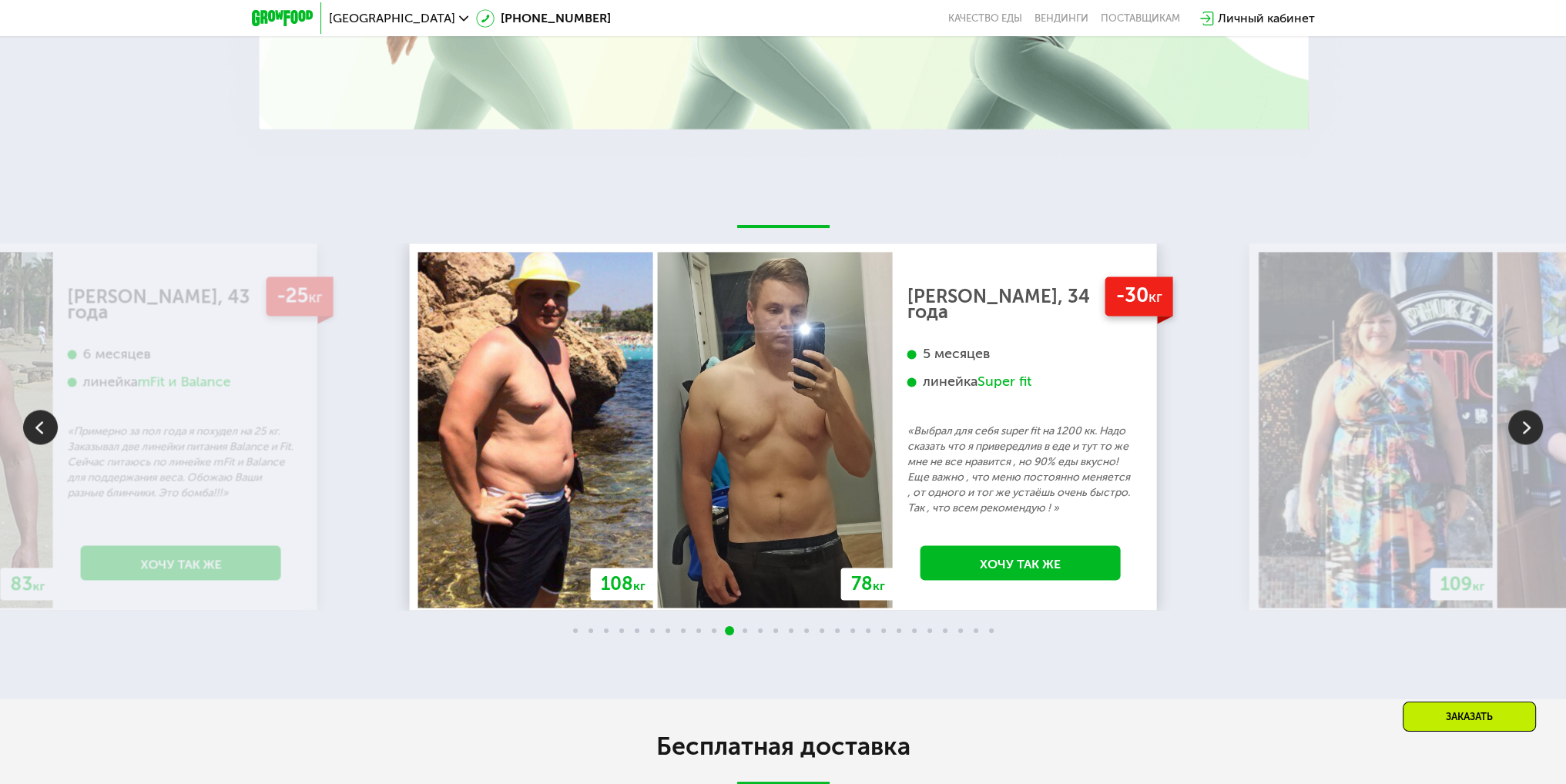 click at bounding box center [40, 427] 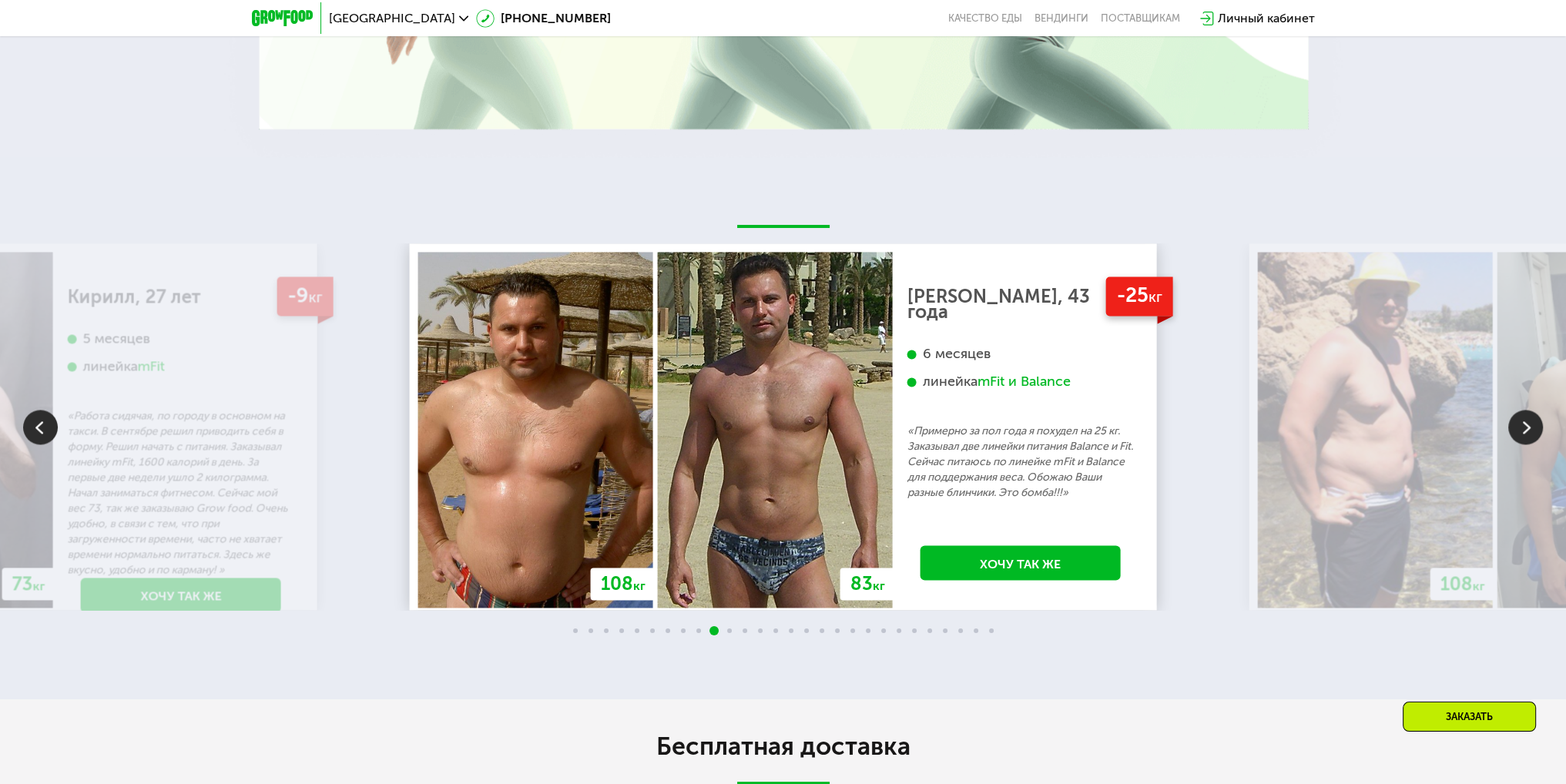 click on "mFit и Balance" at bounding box center [1024, 381] 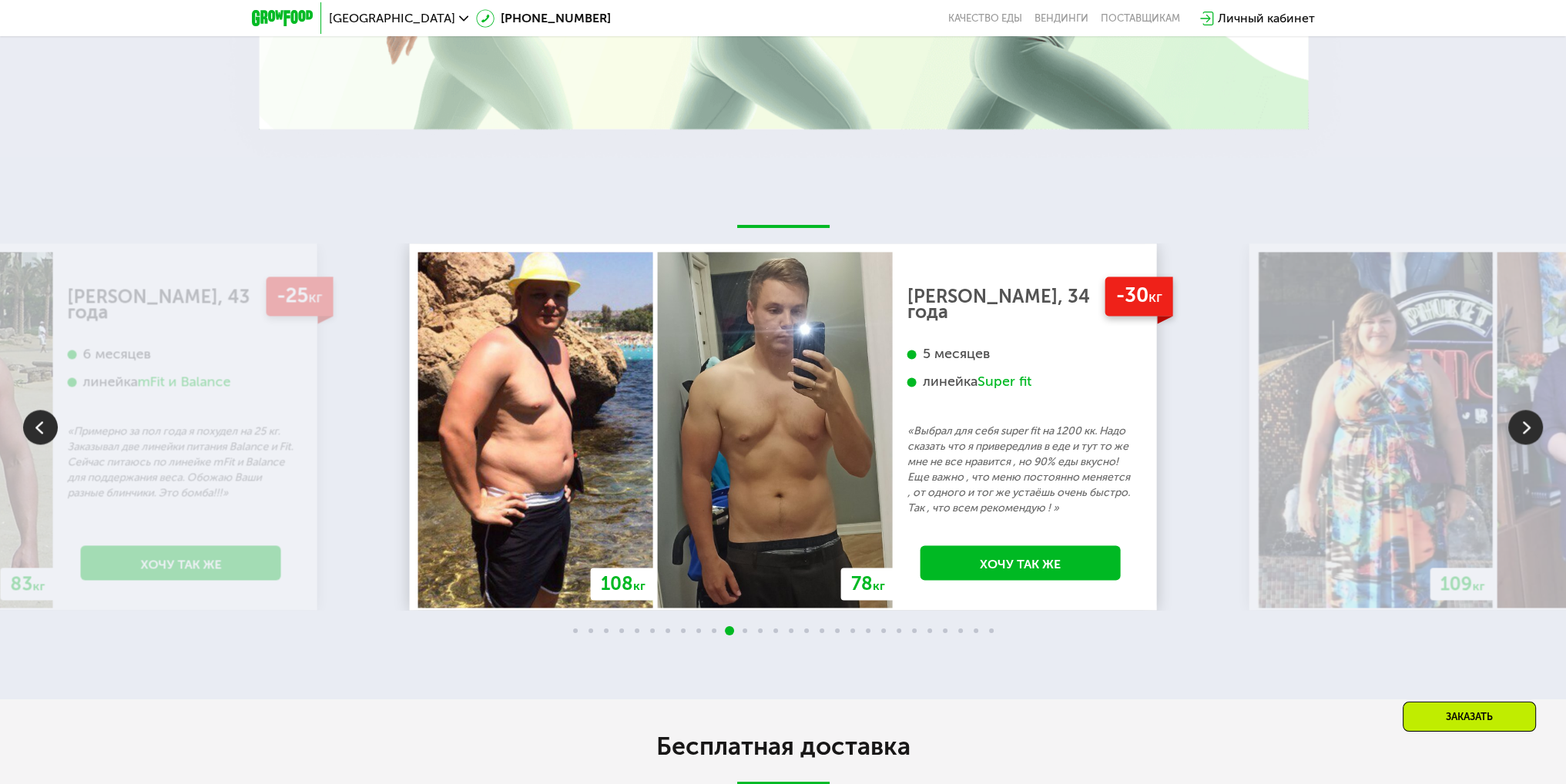 click at bounding box center [1525, 427] 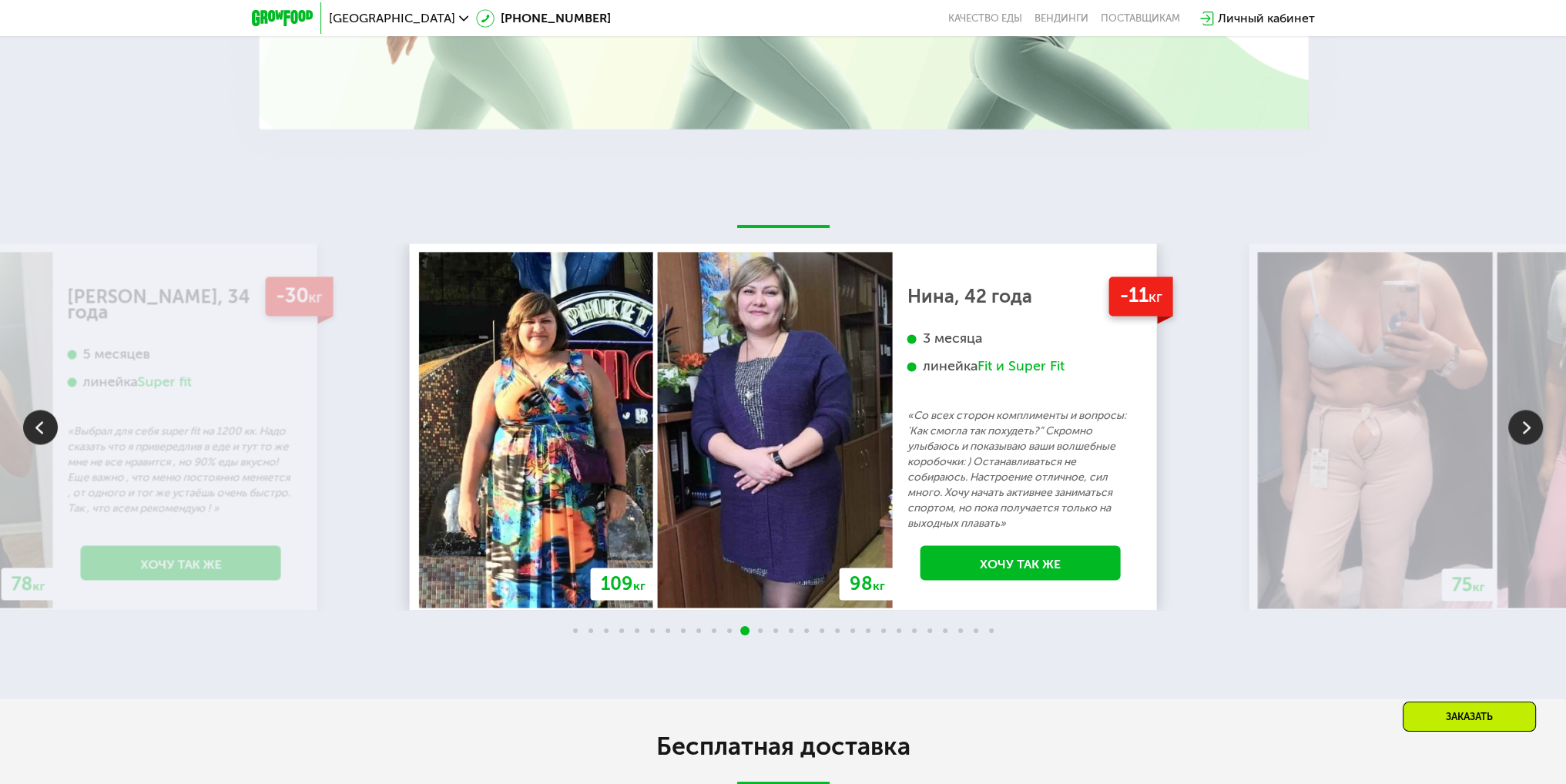 click at bounding box center [1615, 430] 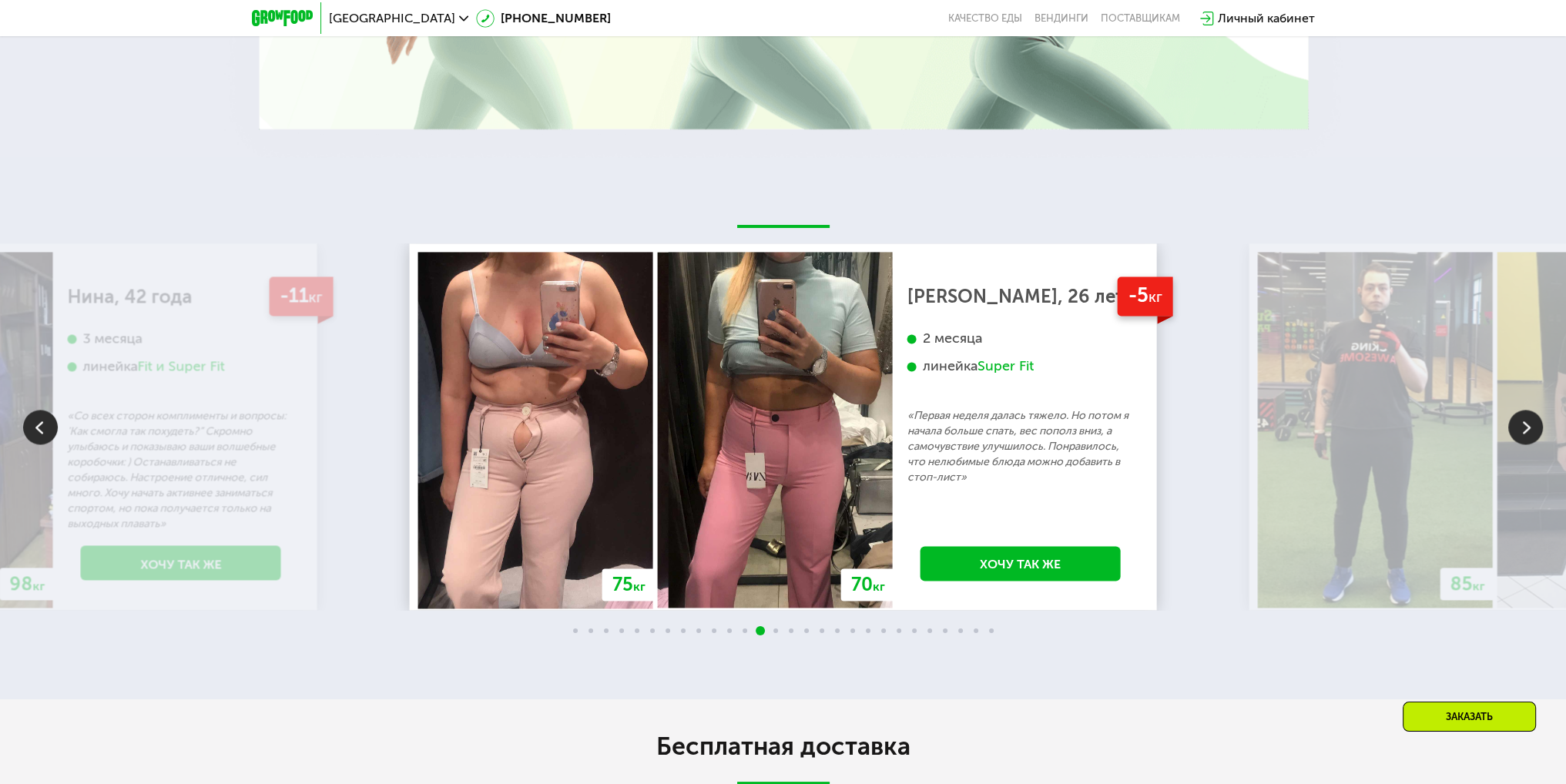 click at bounding box center (1525, 427) 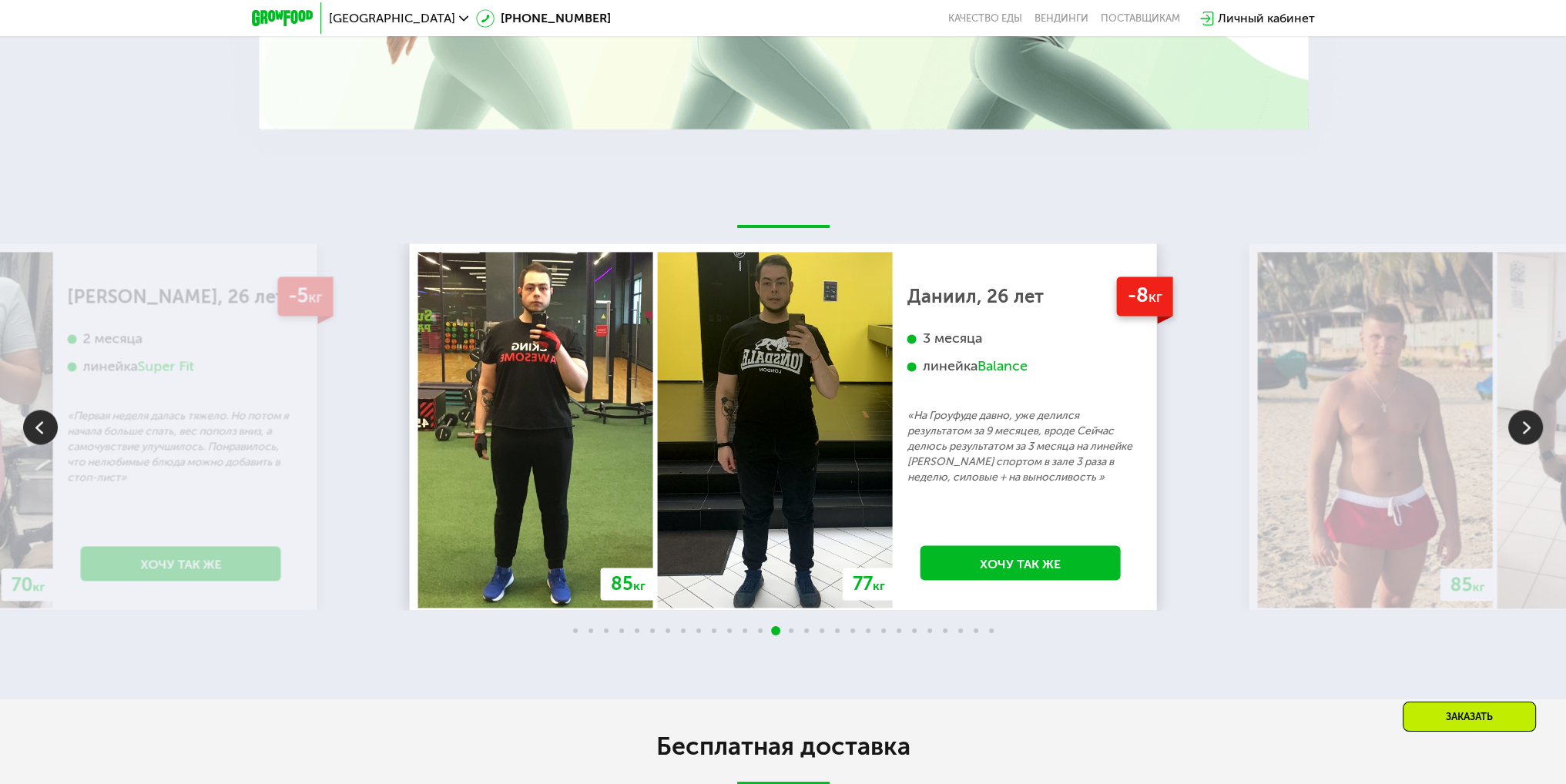 click at bounding box center [1525, 427] 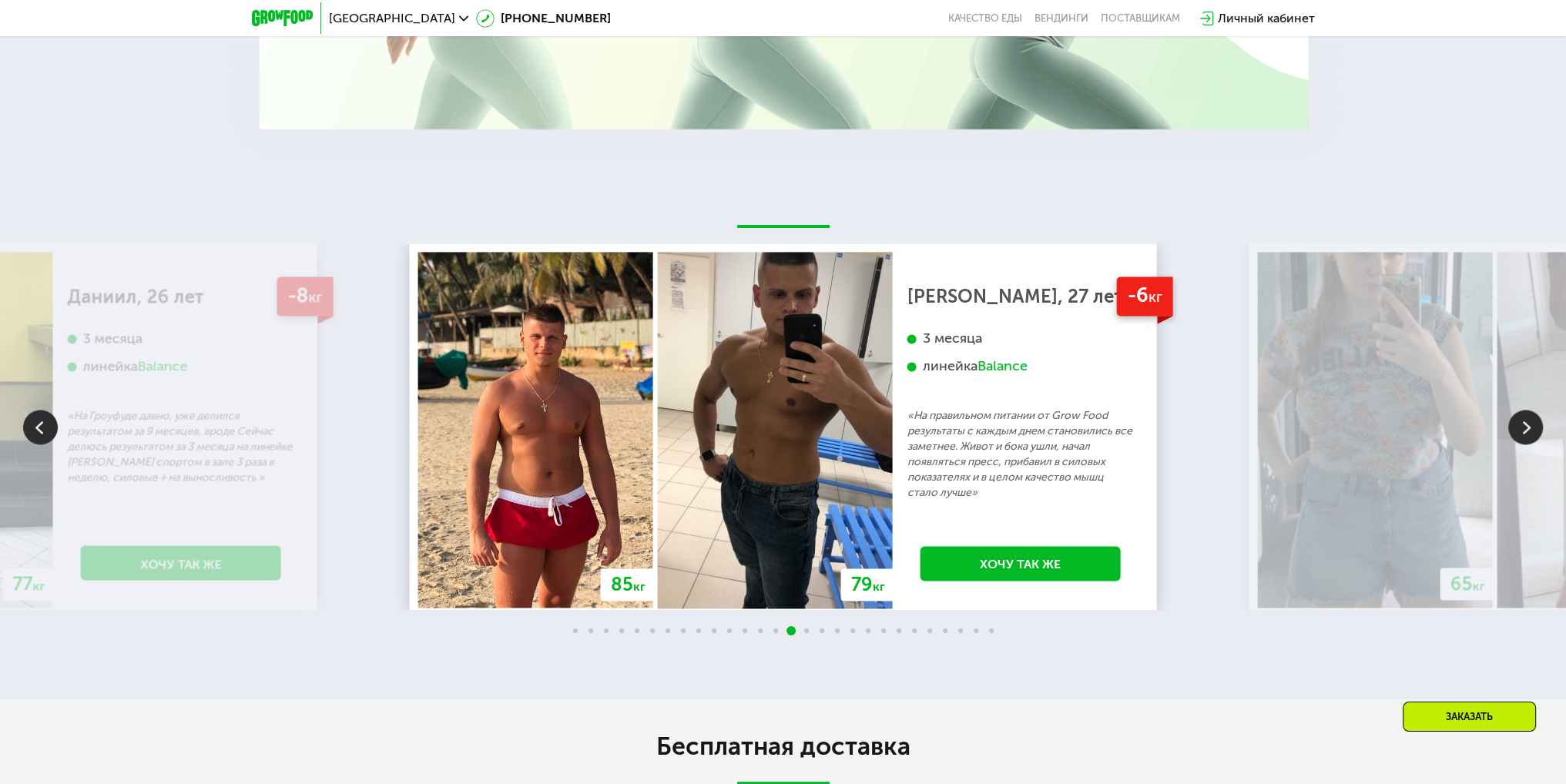 click at bounding box center [1525, 427] 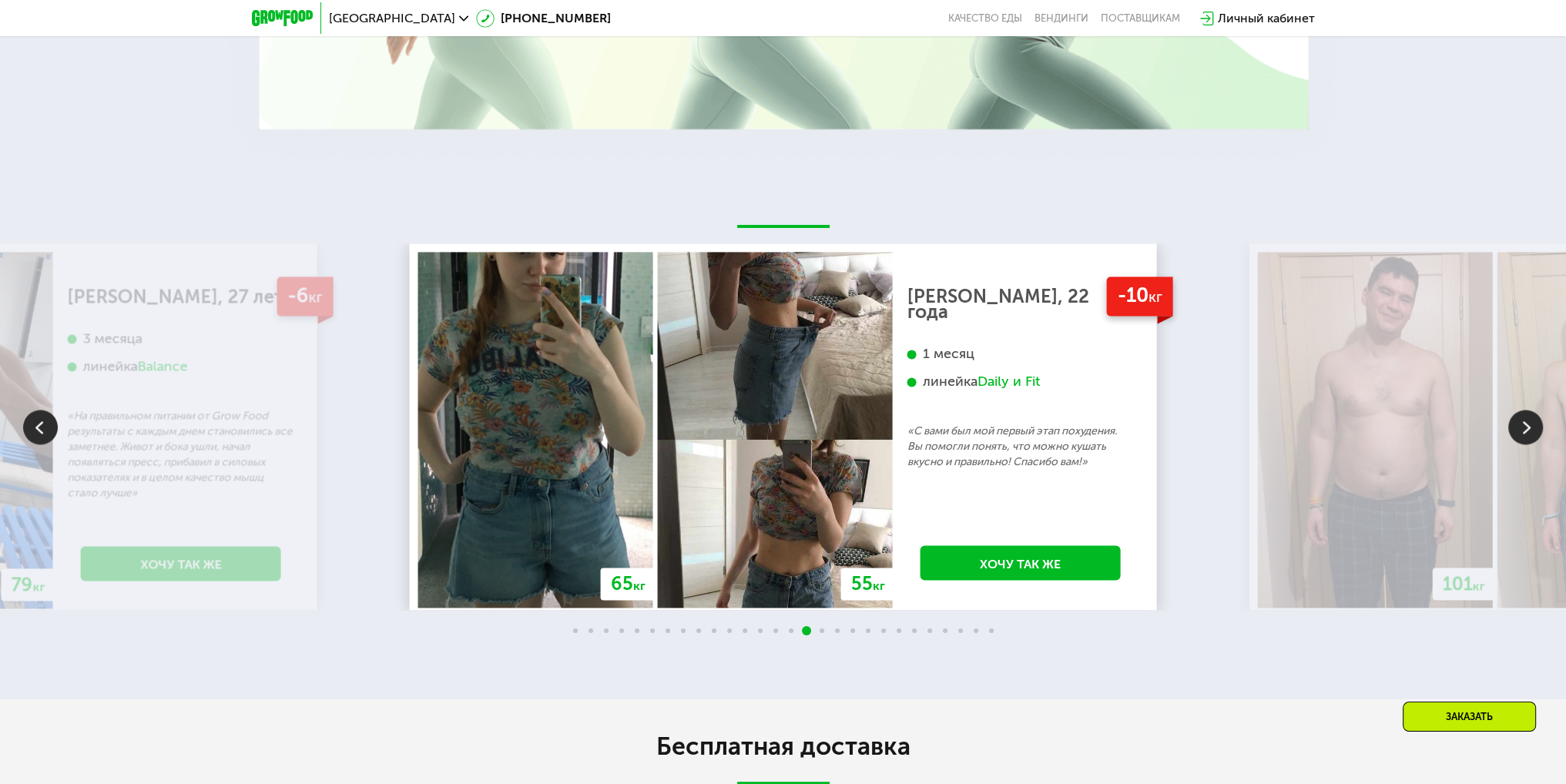 click at bounding box center (1525, 427) 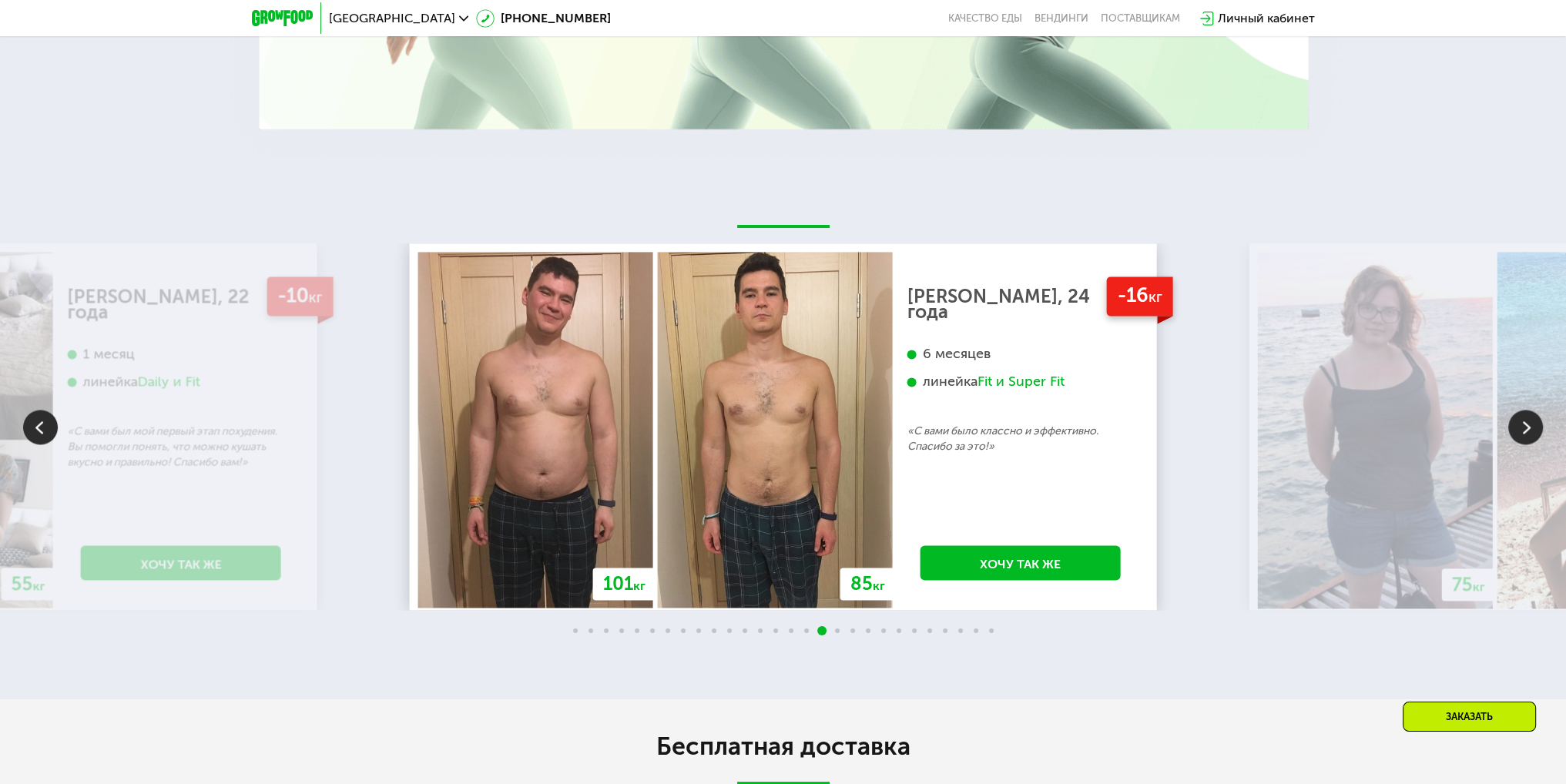click at bounding box center (1525, 427) 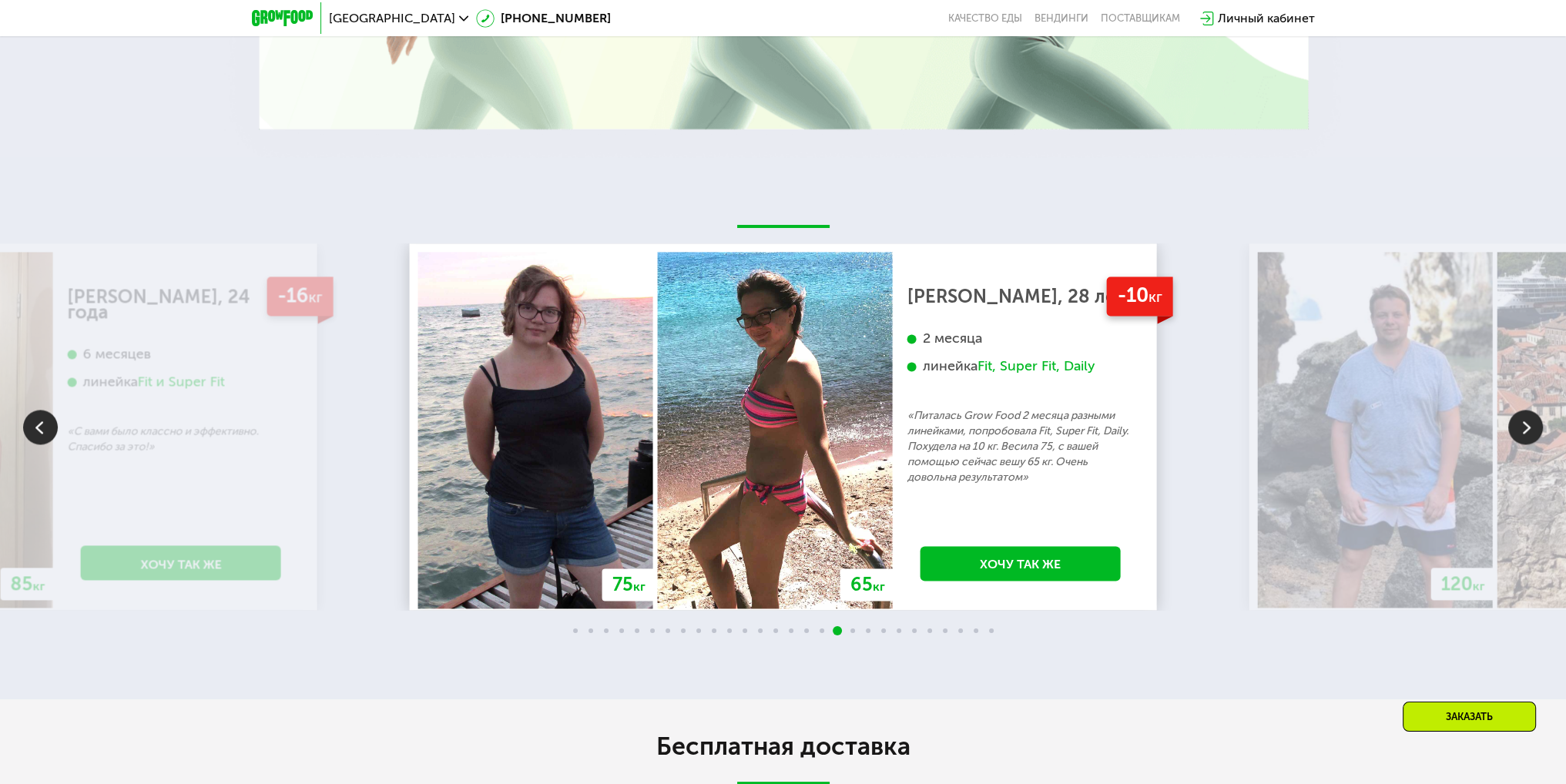 click at bounding box center [1525, 427] 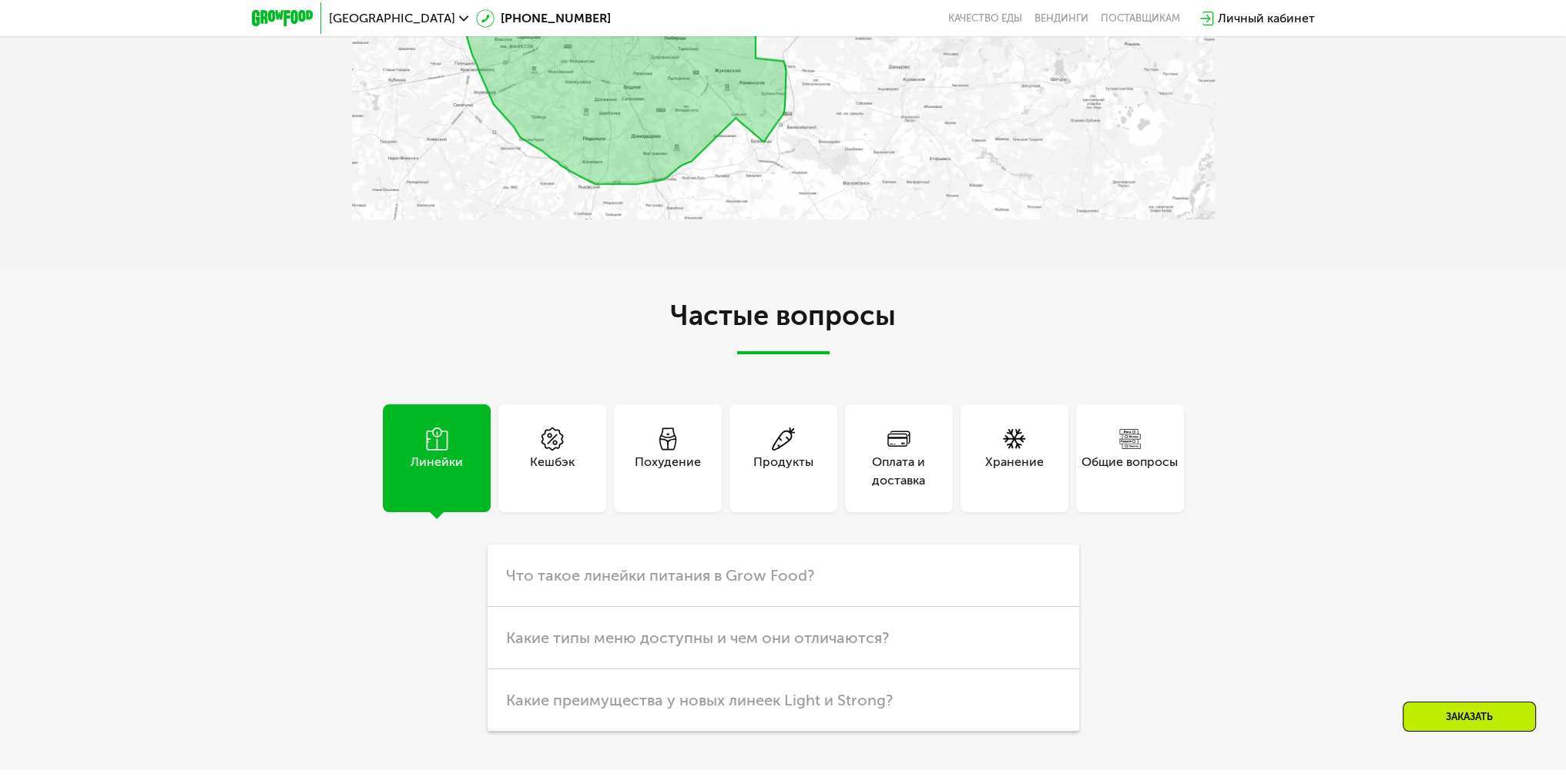 scroll, scrollTop: 4002, scrollLeft: 0, axis: vertical 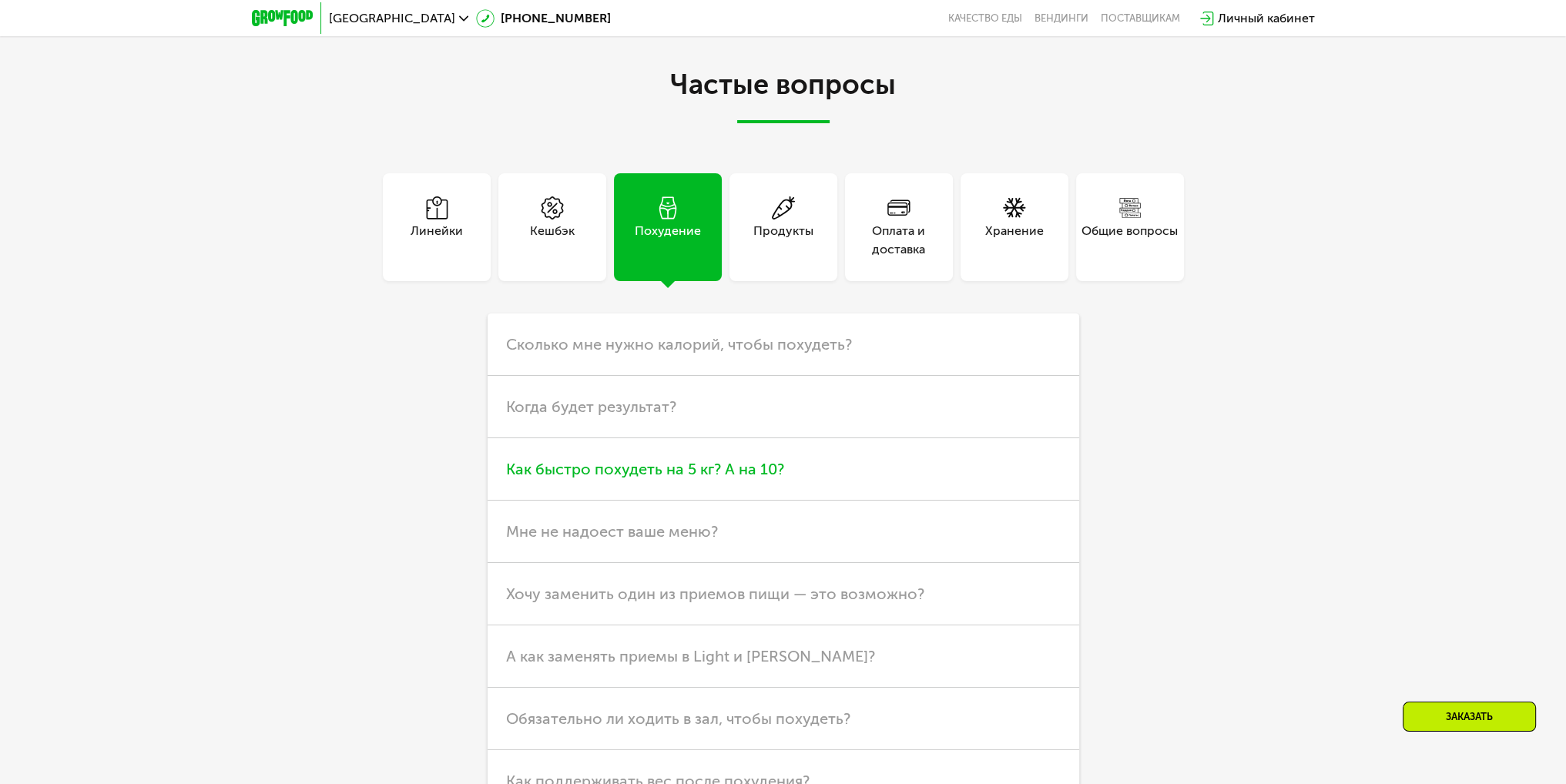 click on "Как быстро похудеть на 5 кг? А на 10?" at bounding box center (645, 469) 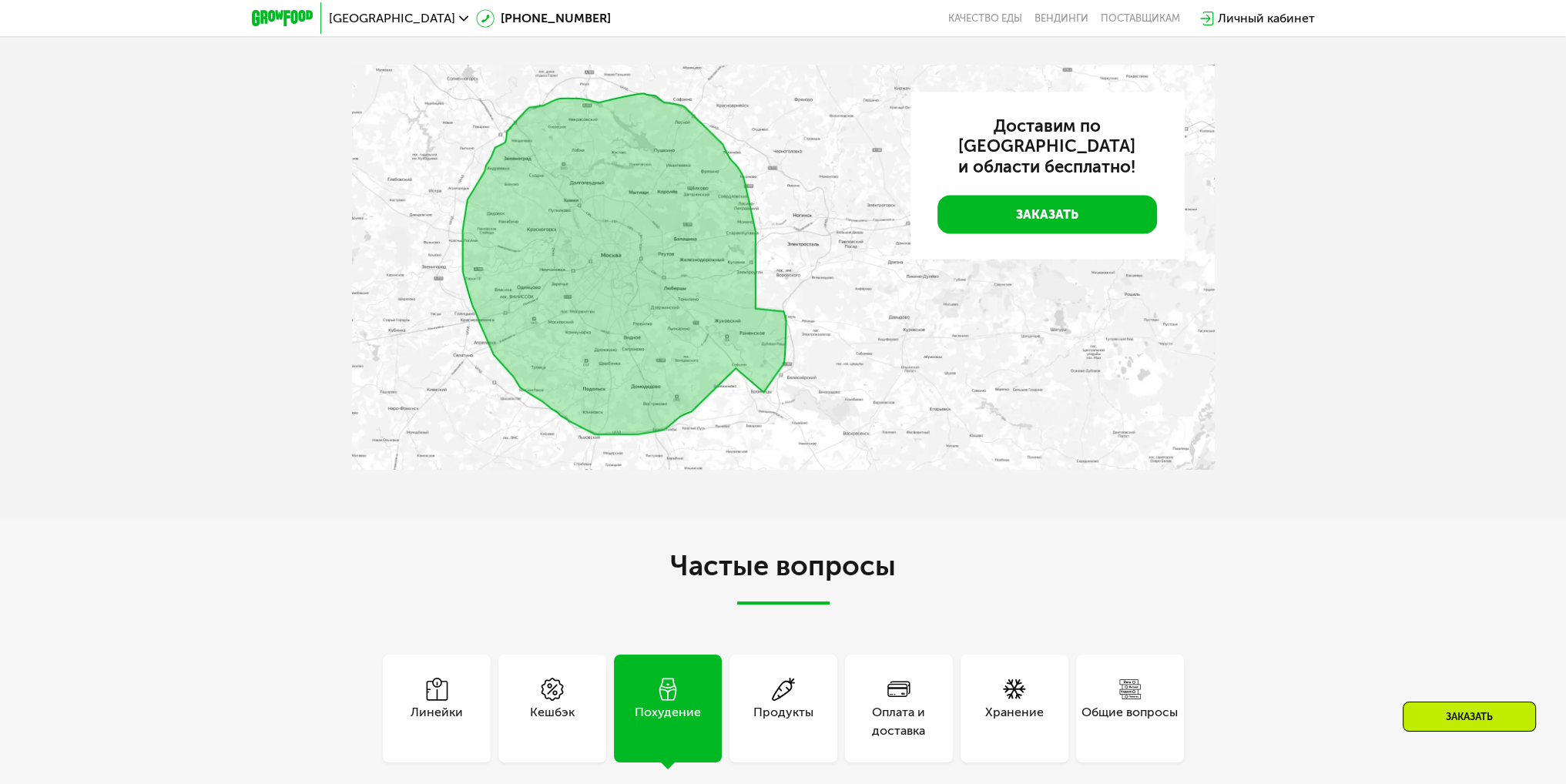 scroll, scrollTop: 3537, scrollLeft: 0, axis: vertical 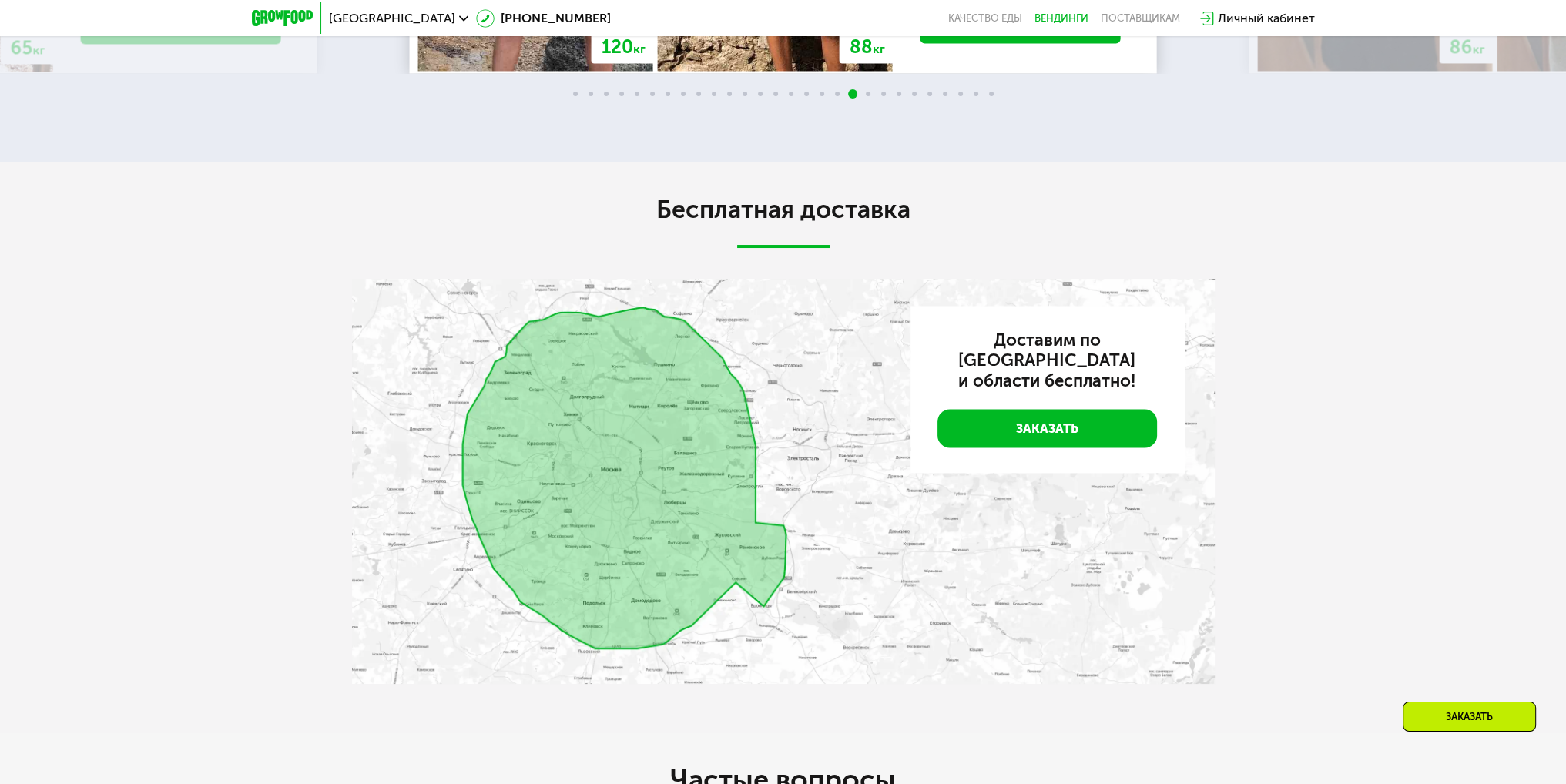 click on "Вендинги" at bounding box center [1061, 18] 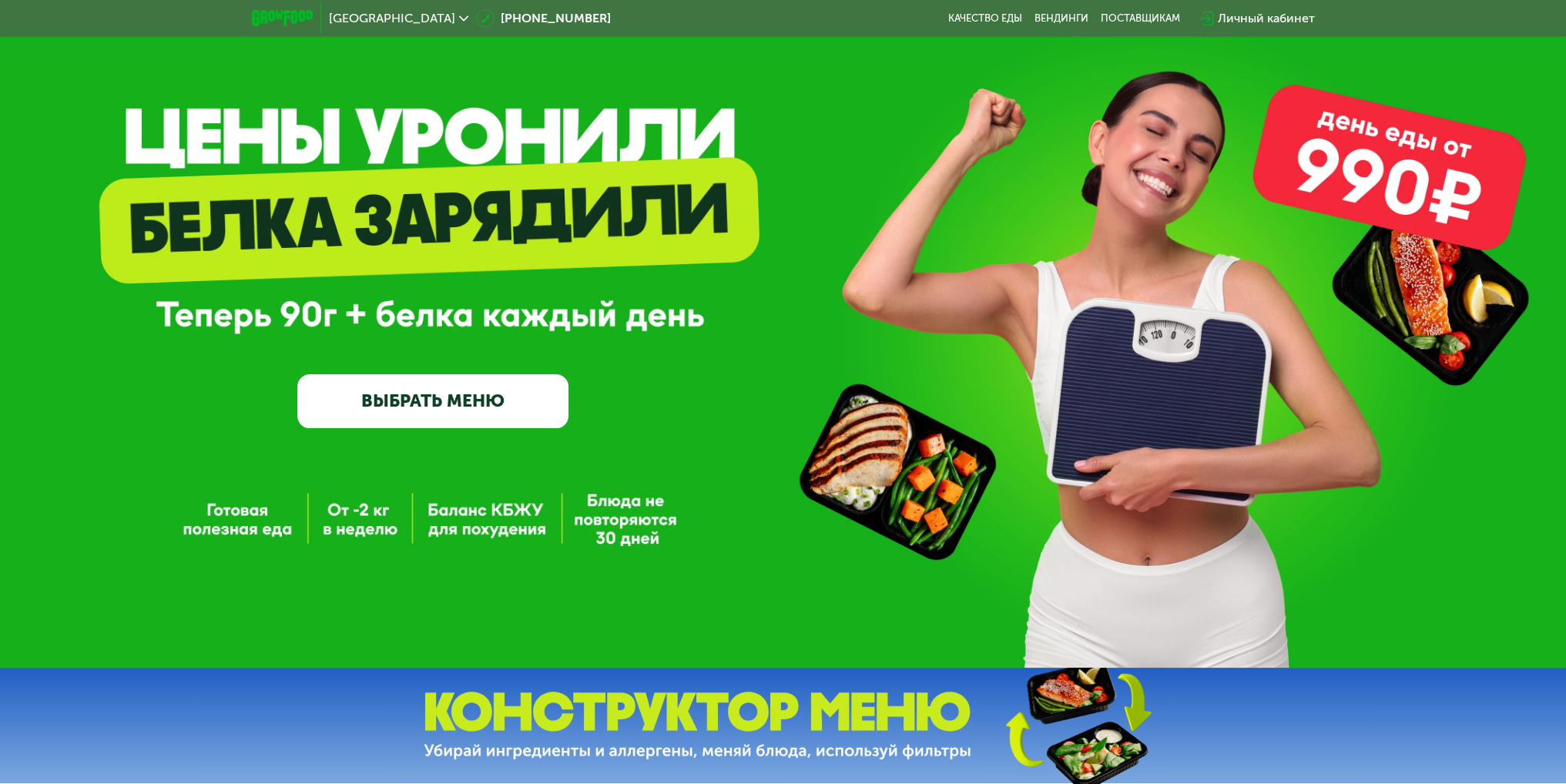 click on "ВЫБРАТЬ МЕНЮ" at bounding box center (433, 401) 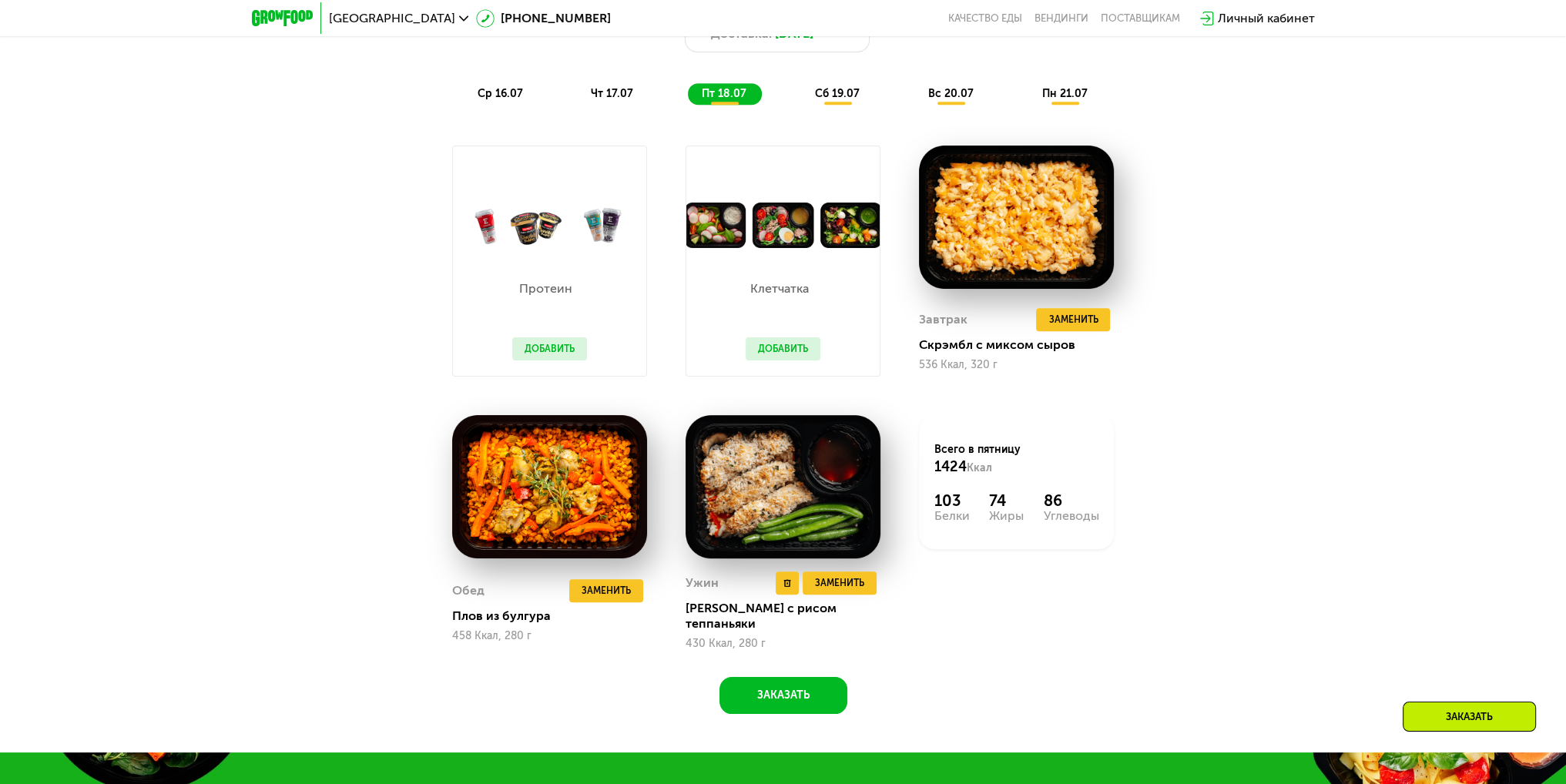 scroll, scrollTop: 878, scrollLeft: 0, axis: vertical 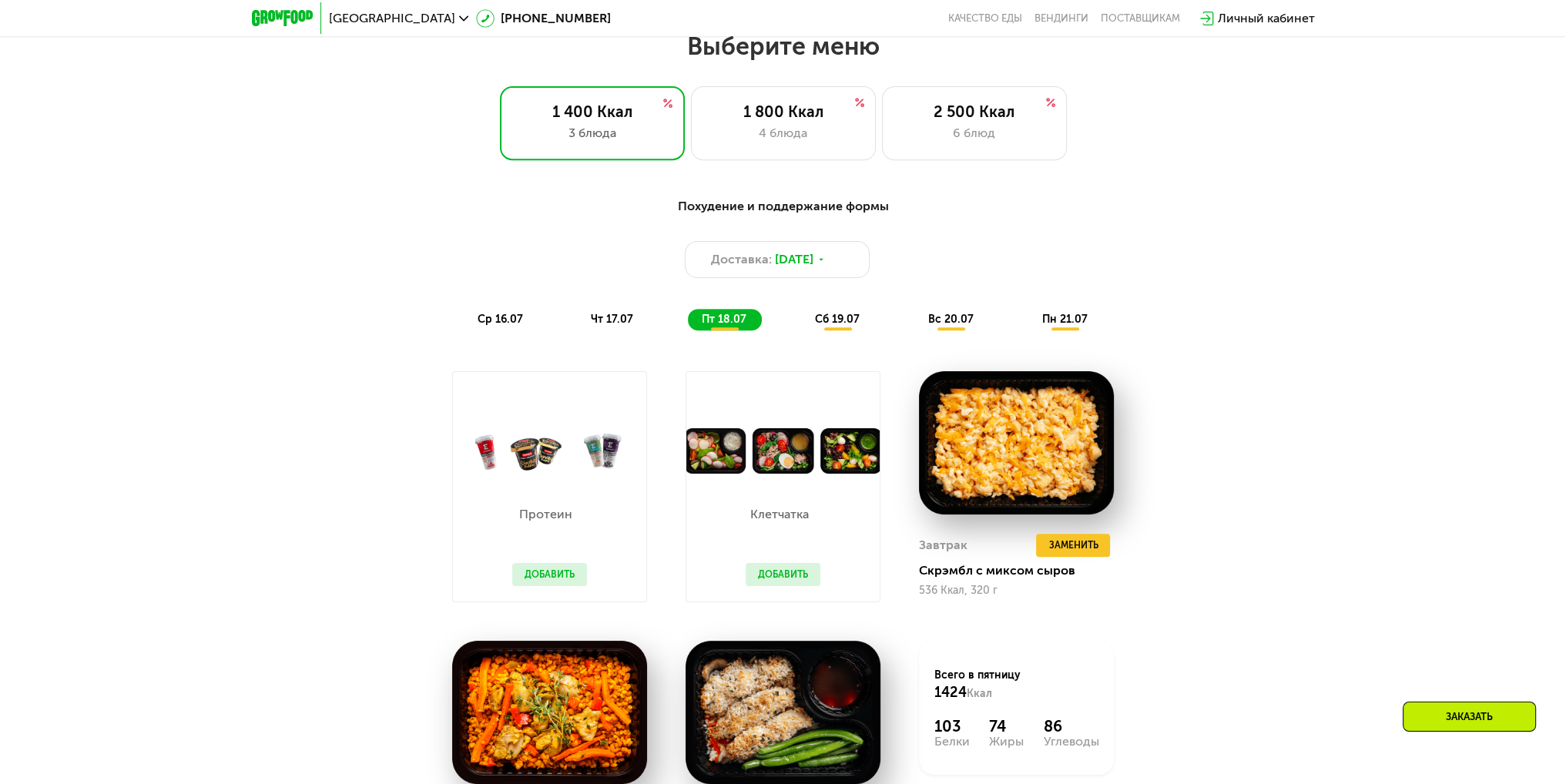 click on "Похудение и поддержание формы Доставка: [DATE] ср 16.07 чт 17.07 пт 18.07 сб 19.07 вс 20.07 пн 21.07" at bounding box center [783, 263] 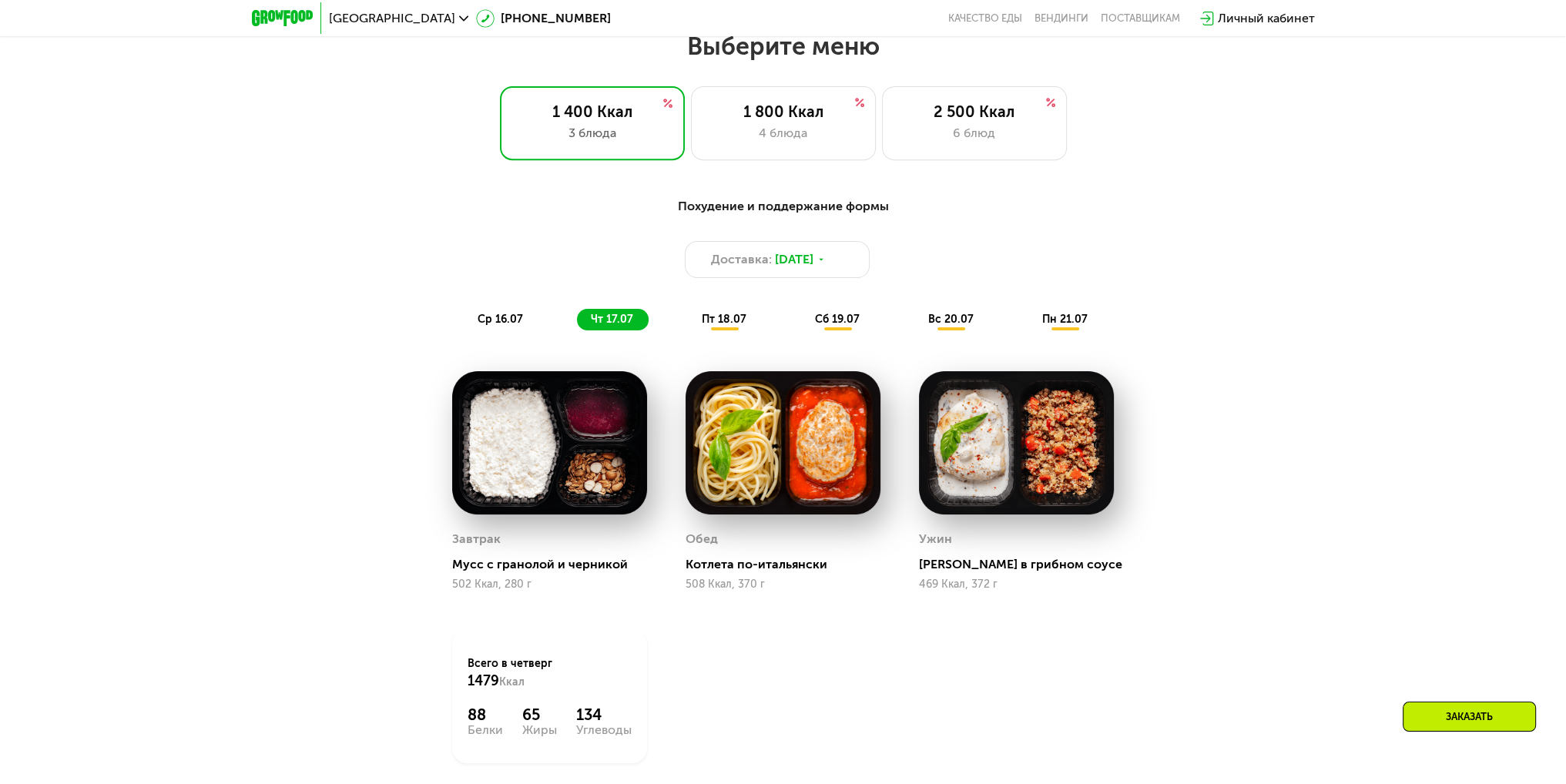 click on "пт 18.07" at bounding box center (724, 319) 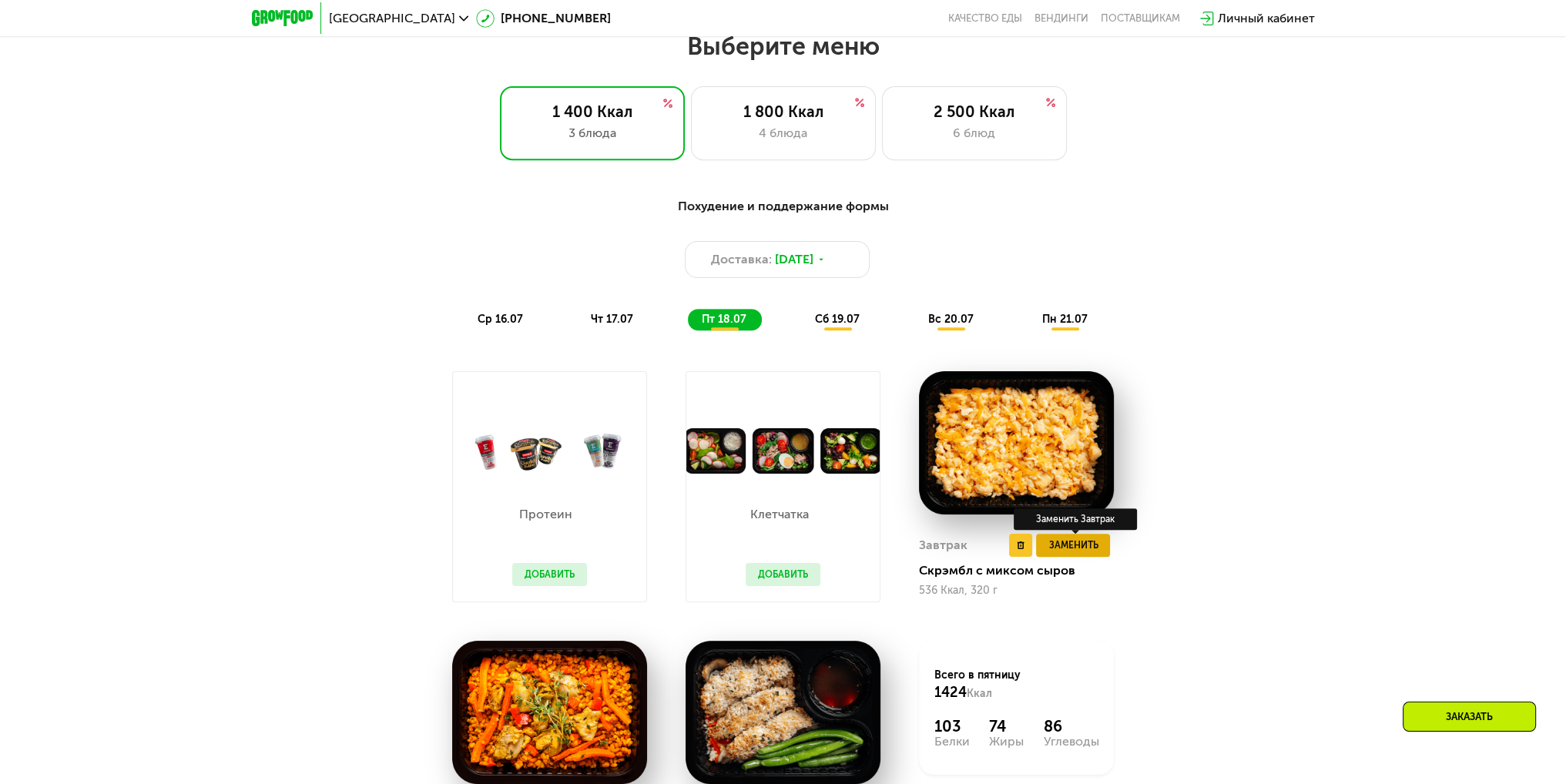 click on "Заменить" at bounding box center (1073, 545) 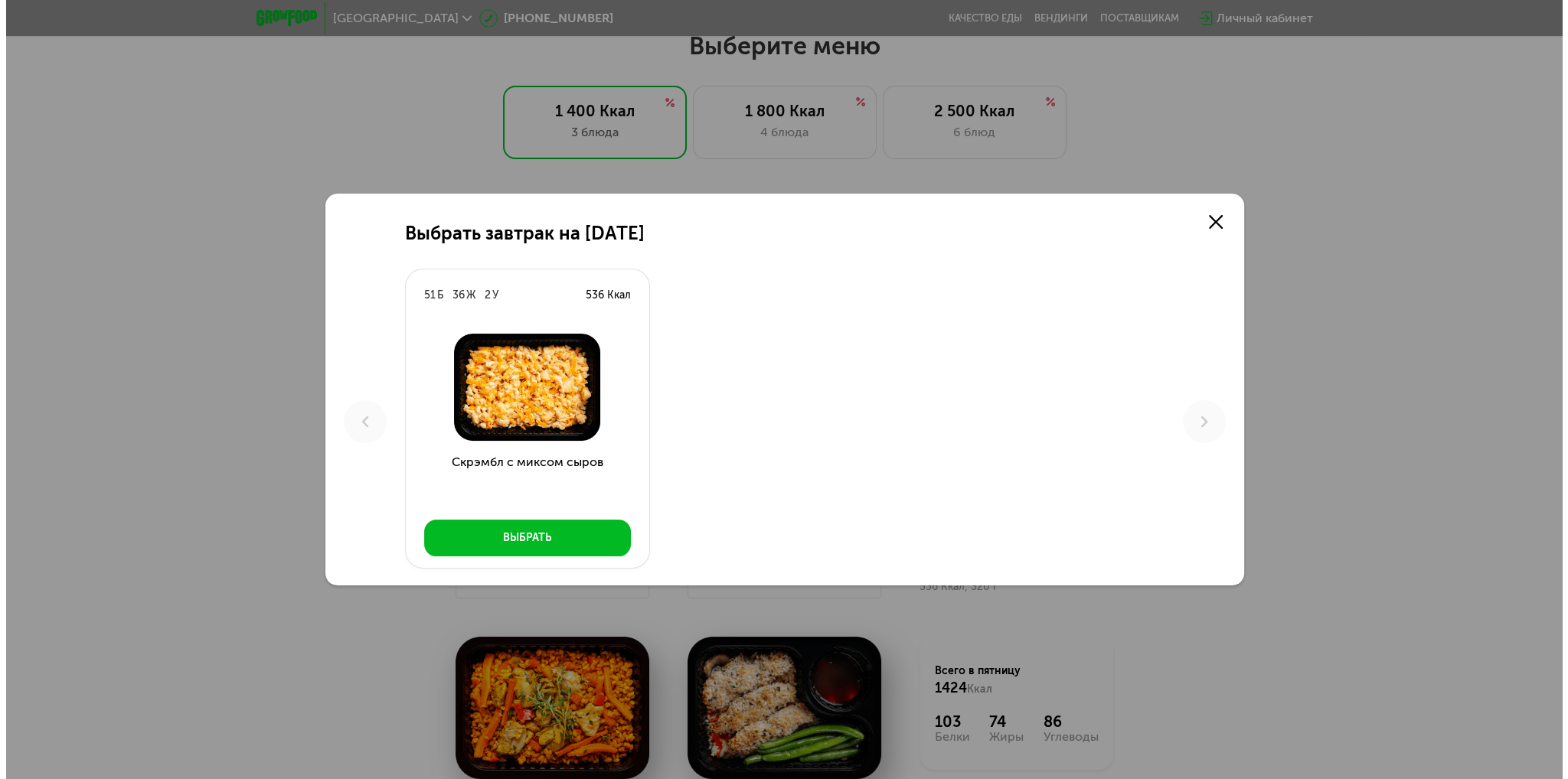 scroll, scrollTop: 0, scrollLeft: 0, axis: both 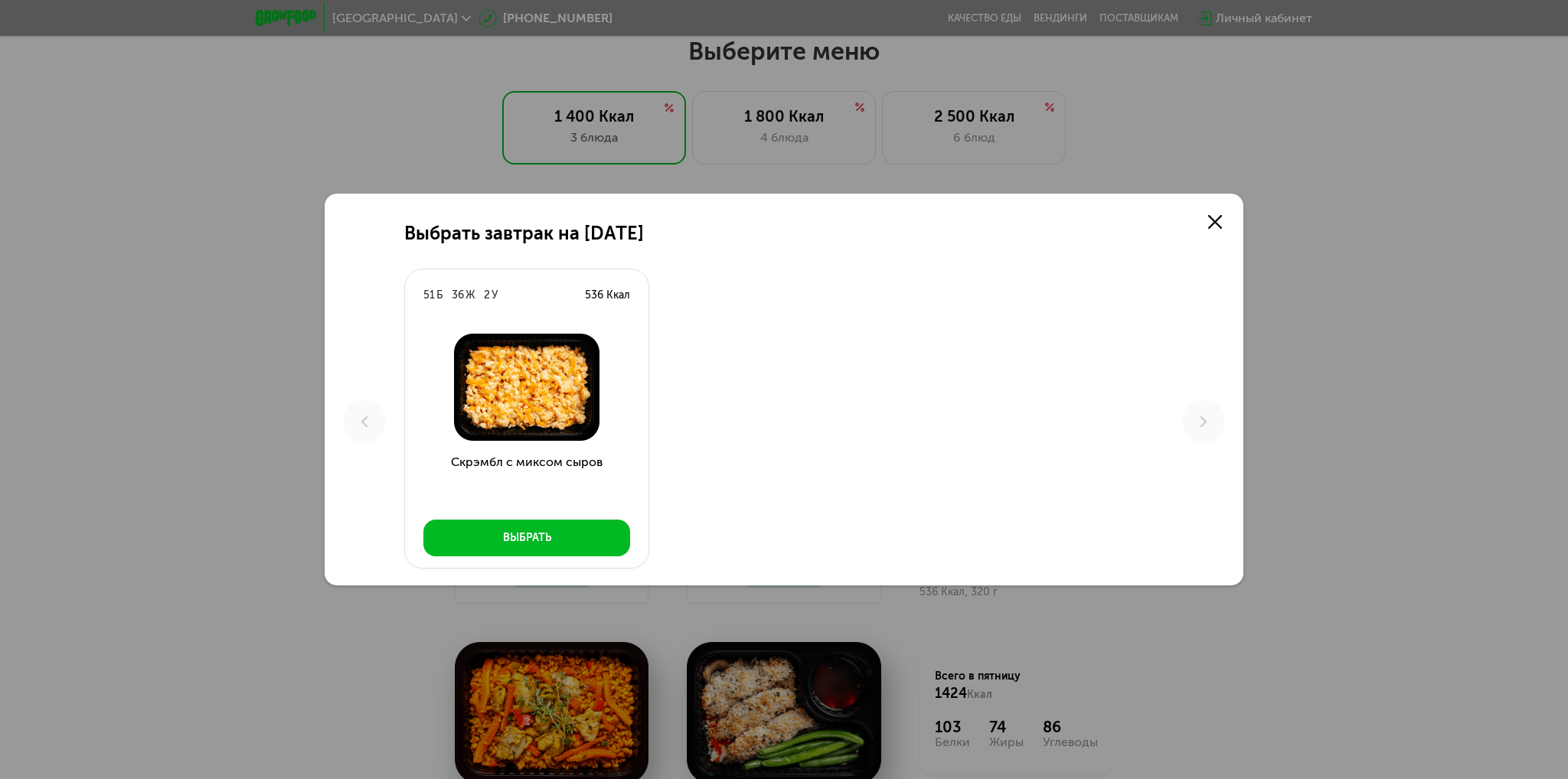 click on "Выбрать завтрак на [DATE]  Б  36  Ж  2  У  536 Ккал  Скрэмбл с миксом сыров Выбрать" 